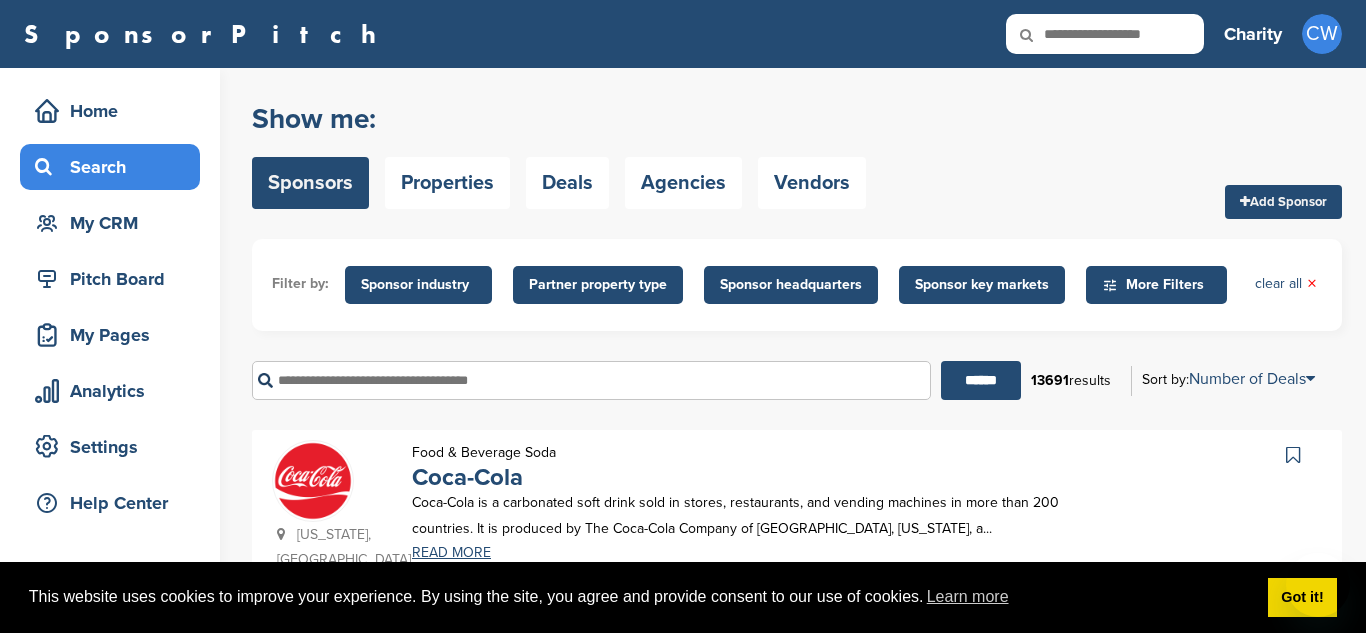 scroll, scrollTop: 1512, scrollLeft: 0, axis: vertical 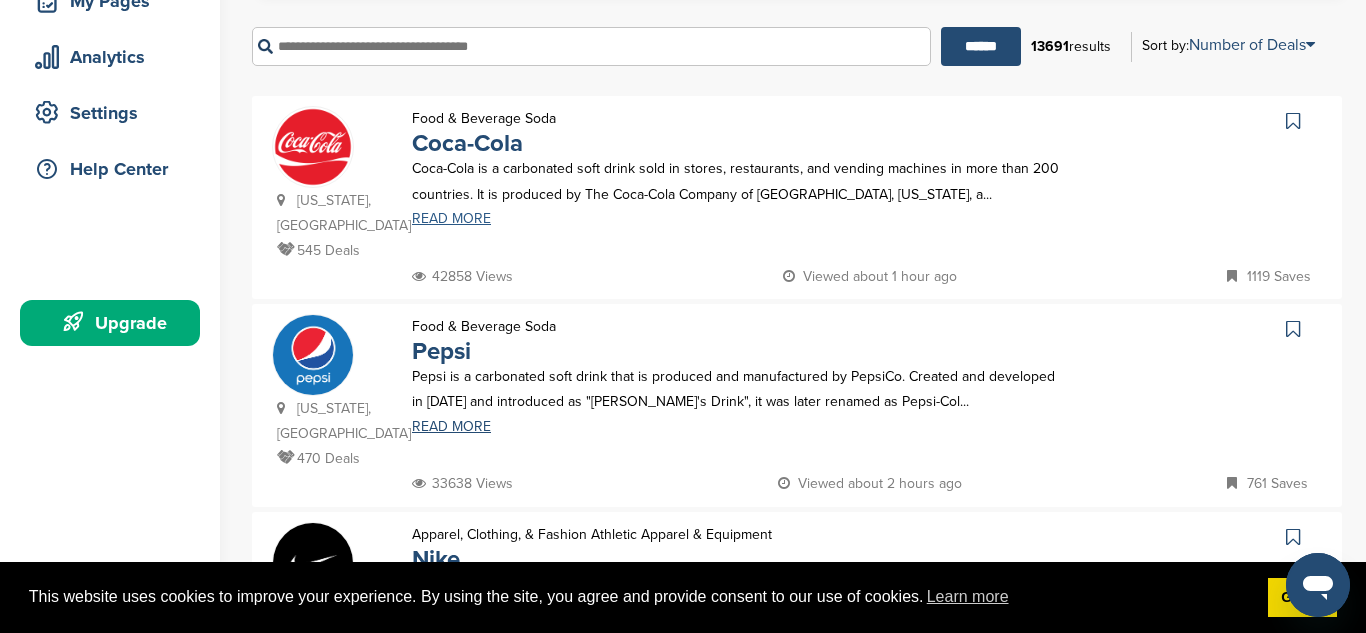 click on "READ MORE" at bounding box center (741, 219) 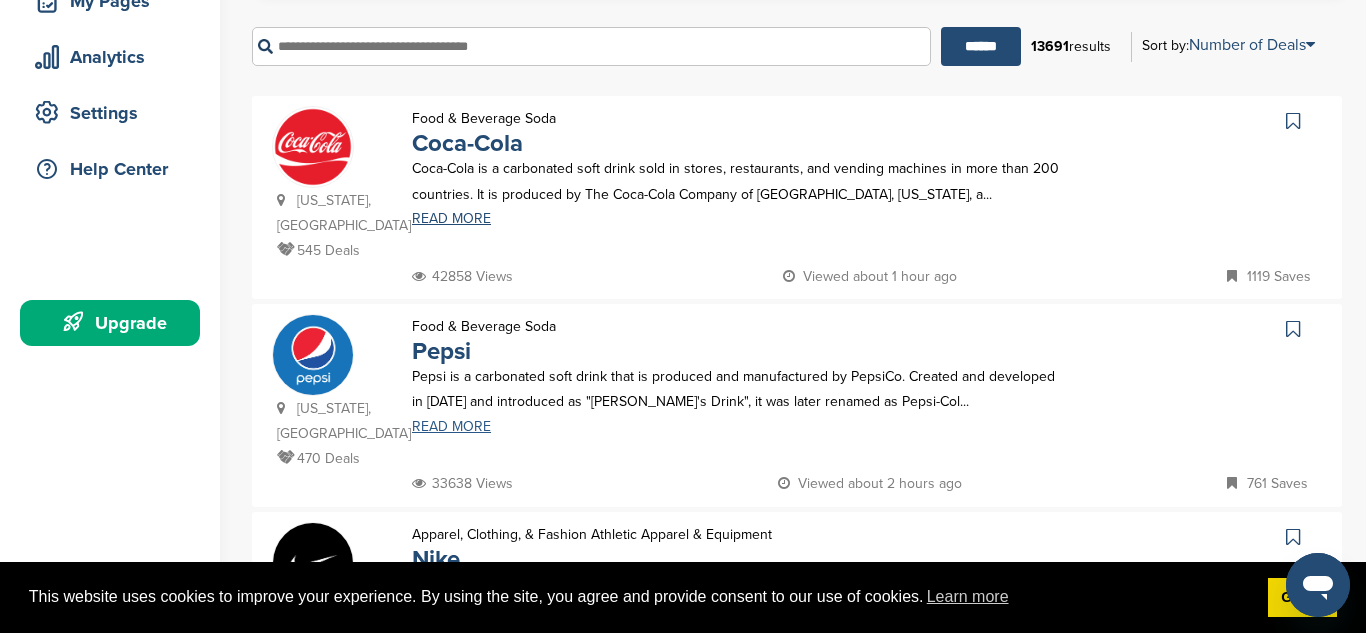 click on "READ MORE" at bounding box center (741, 427) 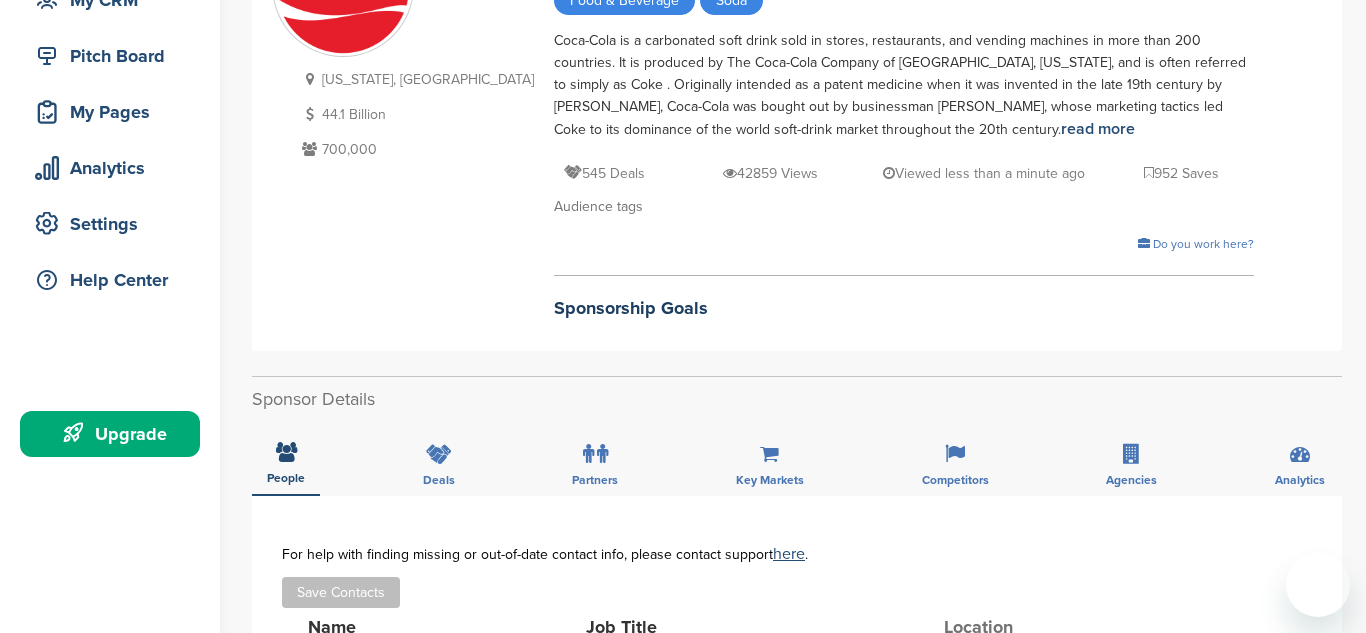 scroll, scrollTop: 388, scrollLeft: 0, axis: vertical 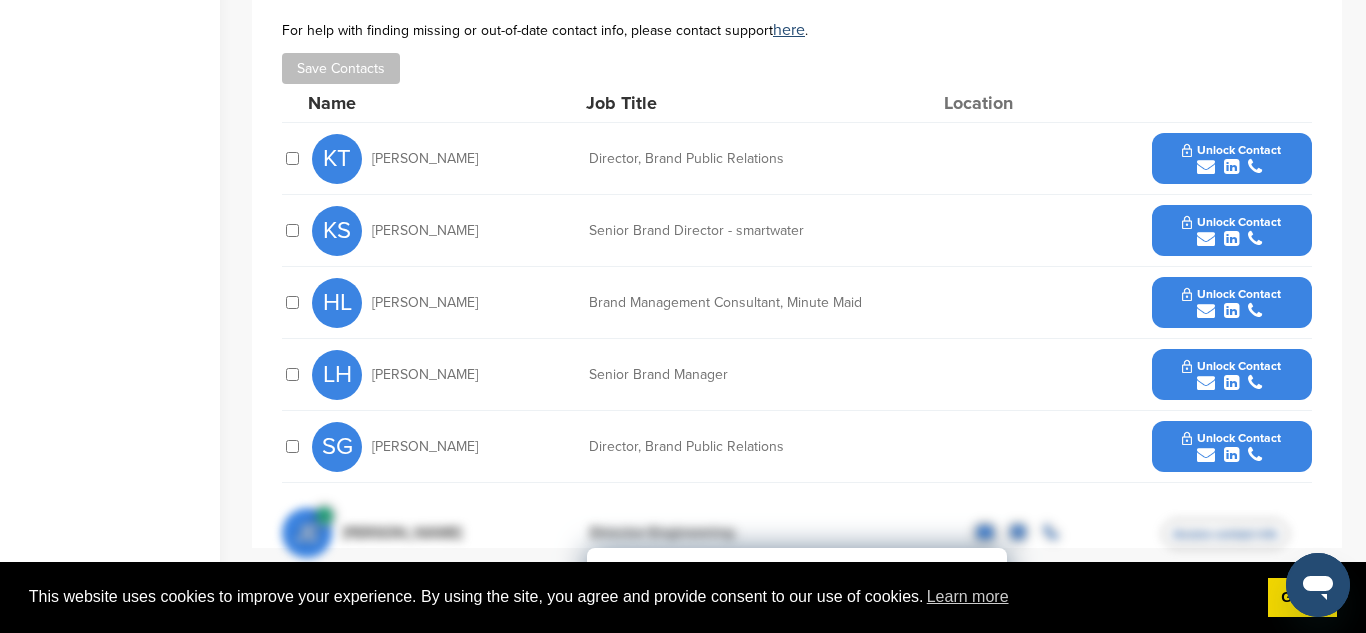 click on "Unlock Contact" at bounding box center (1231, 150) 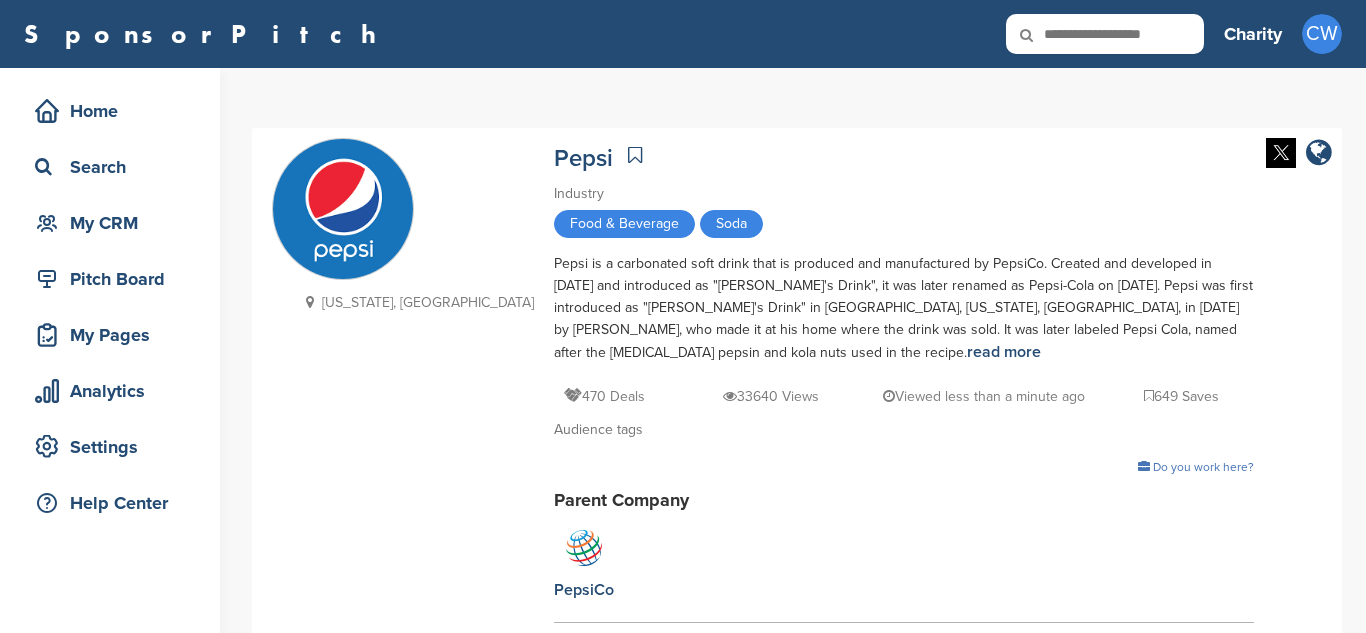 scroll, scrollTop: 0, scrollLeft: 0, axis: both 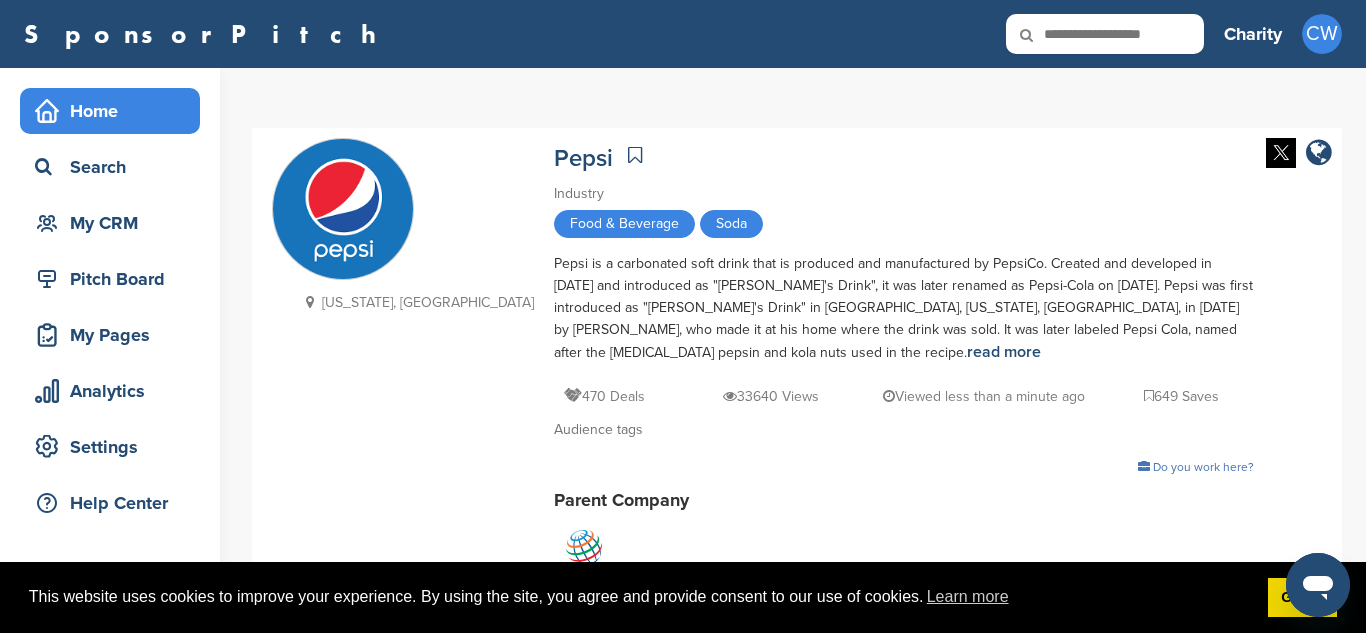 click on "Home" at bounding box center (115, 111) 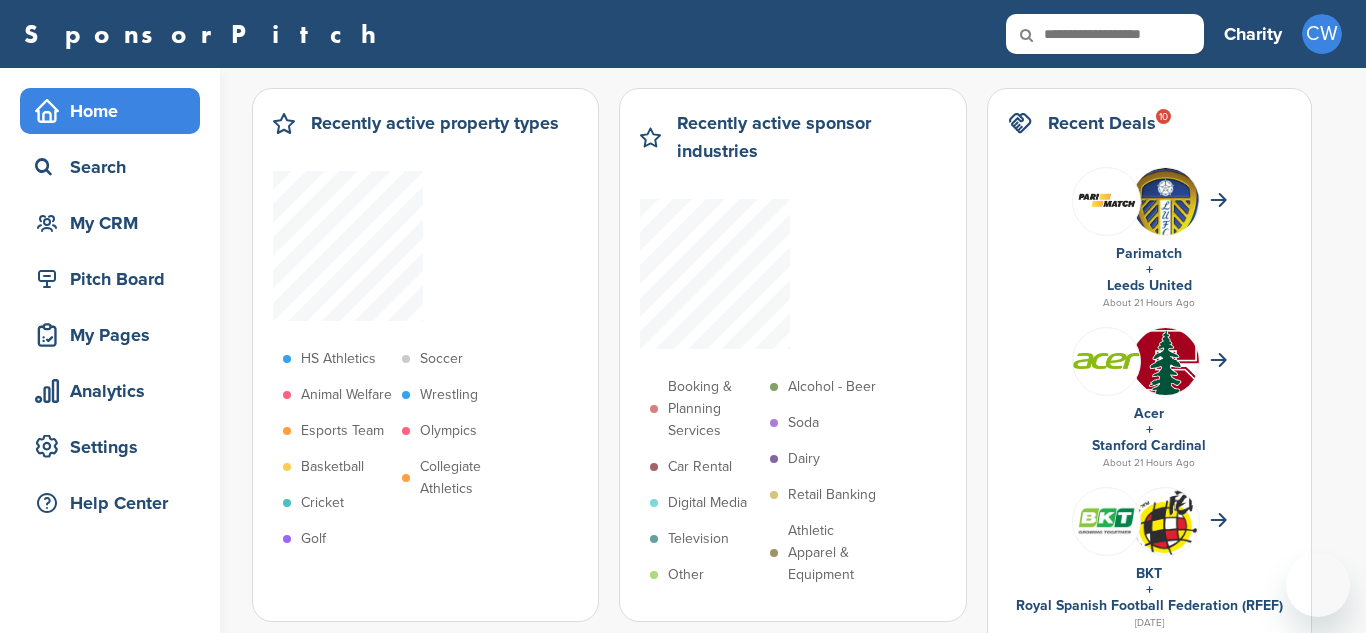 scroll, scrollTop: 0, scrollLeft: 0, axis: both 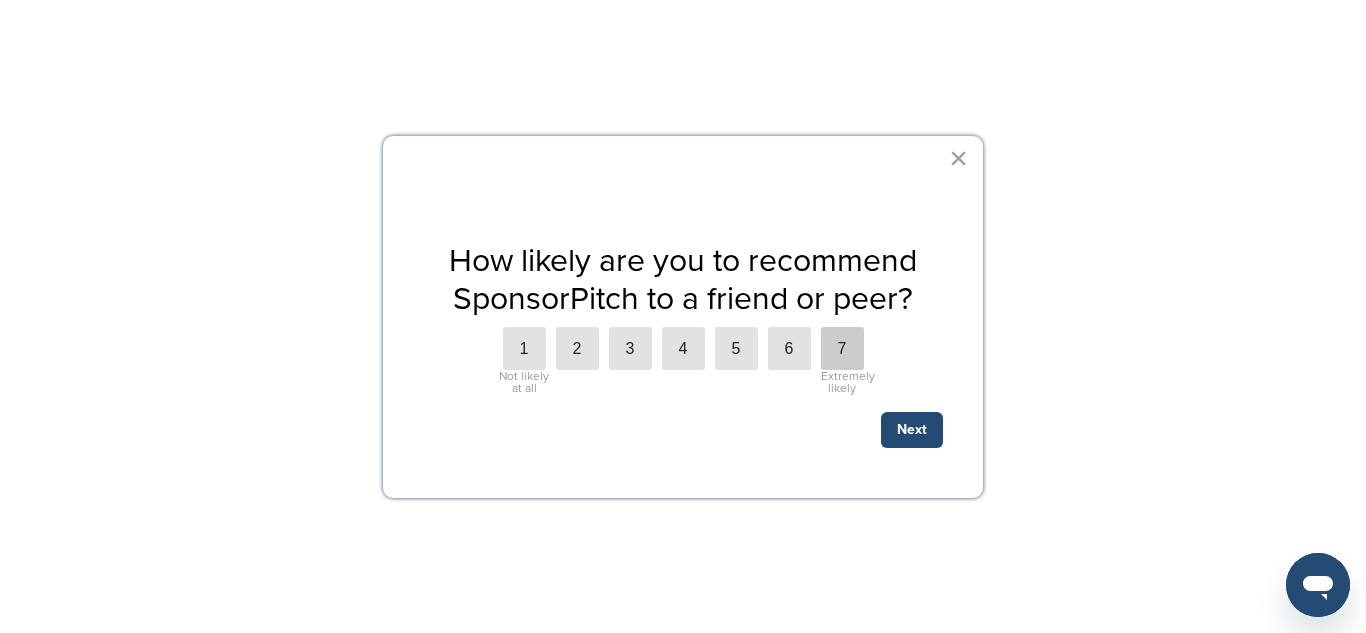 click on "7" at bounding box center (842, 348) 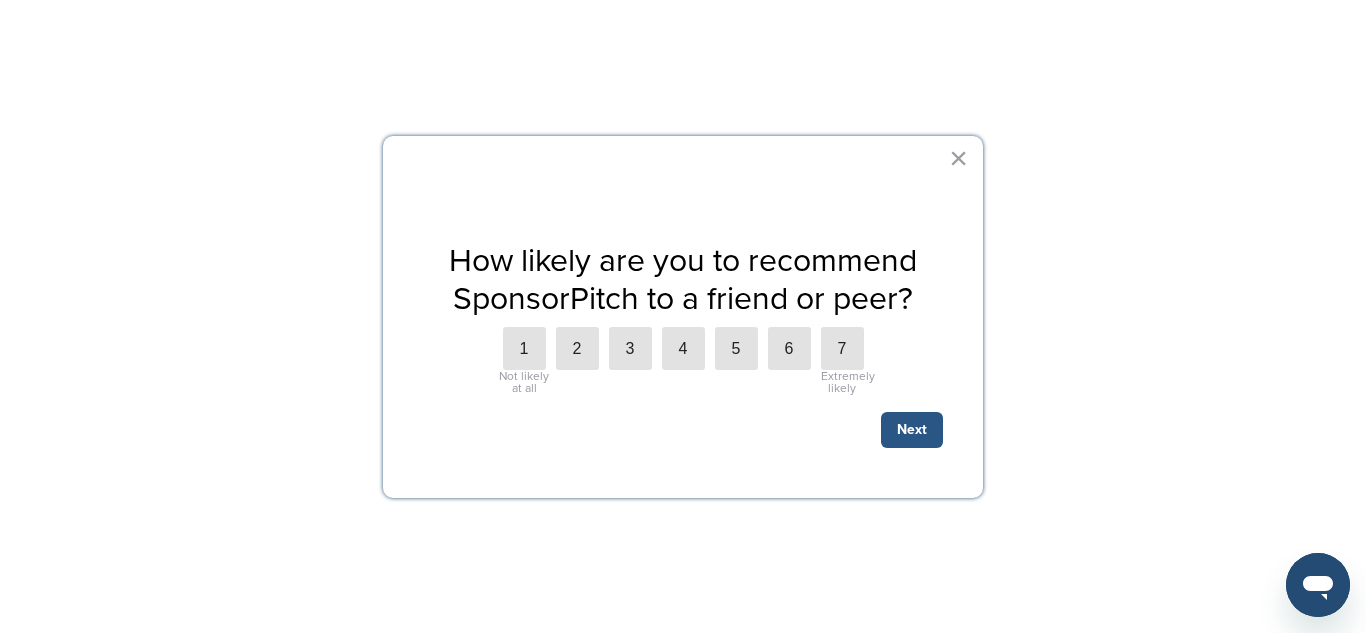 click on "Next" at bounding box center (912, 430) 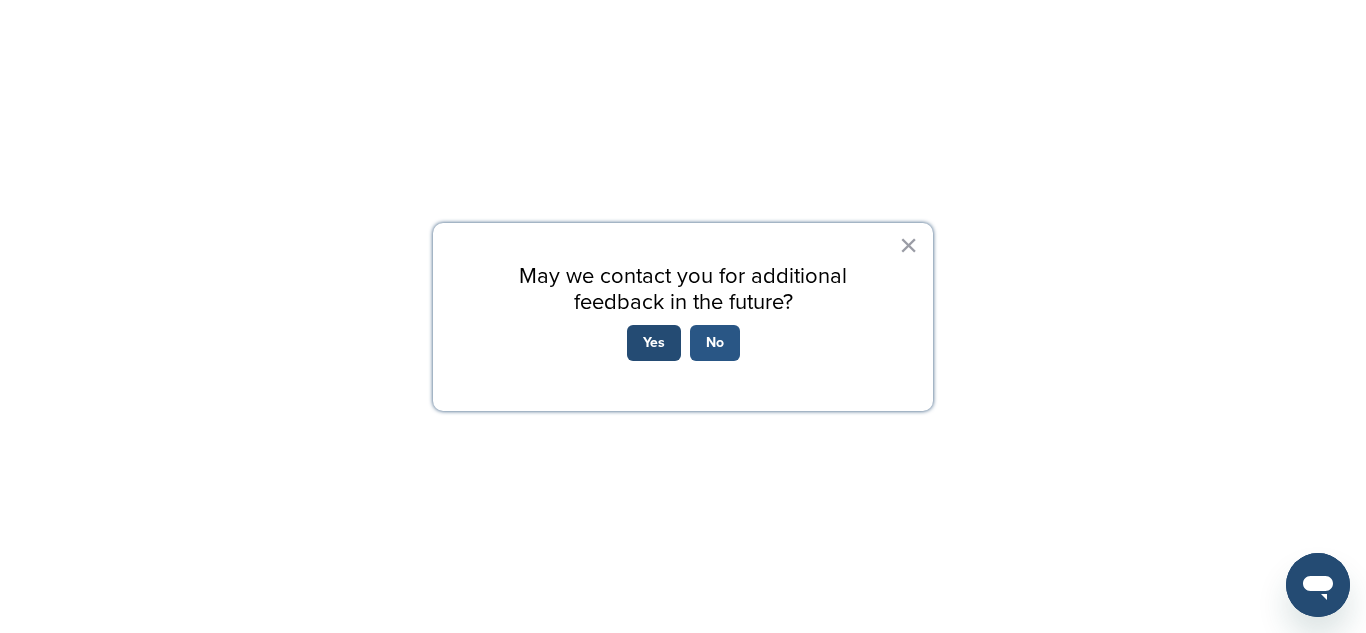 click on "No" at bounding box center [715, 343] 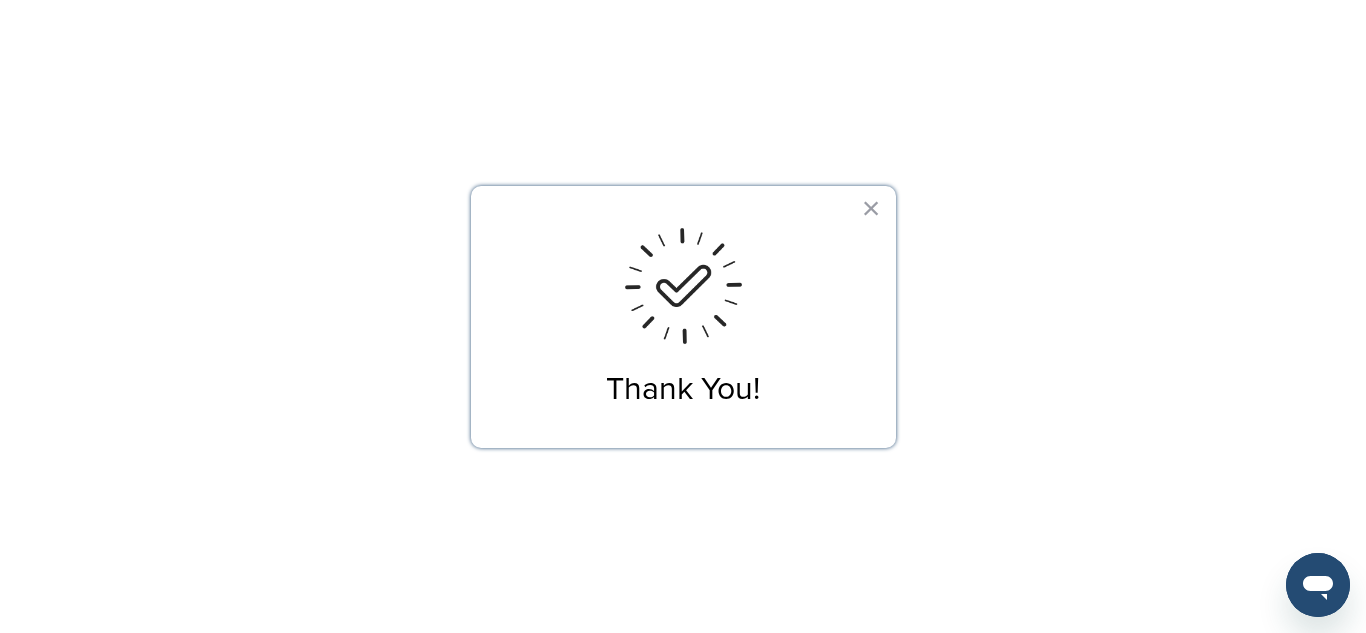 click on "Thank You! ×" at bounding box center (683, 317) 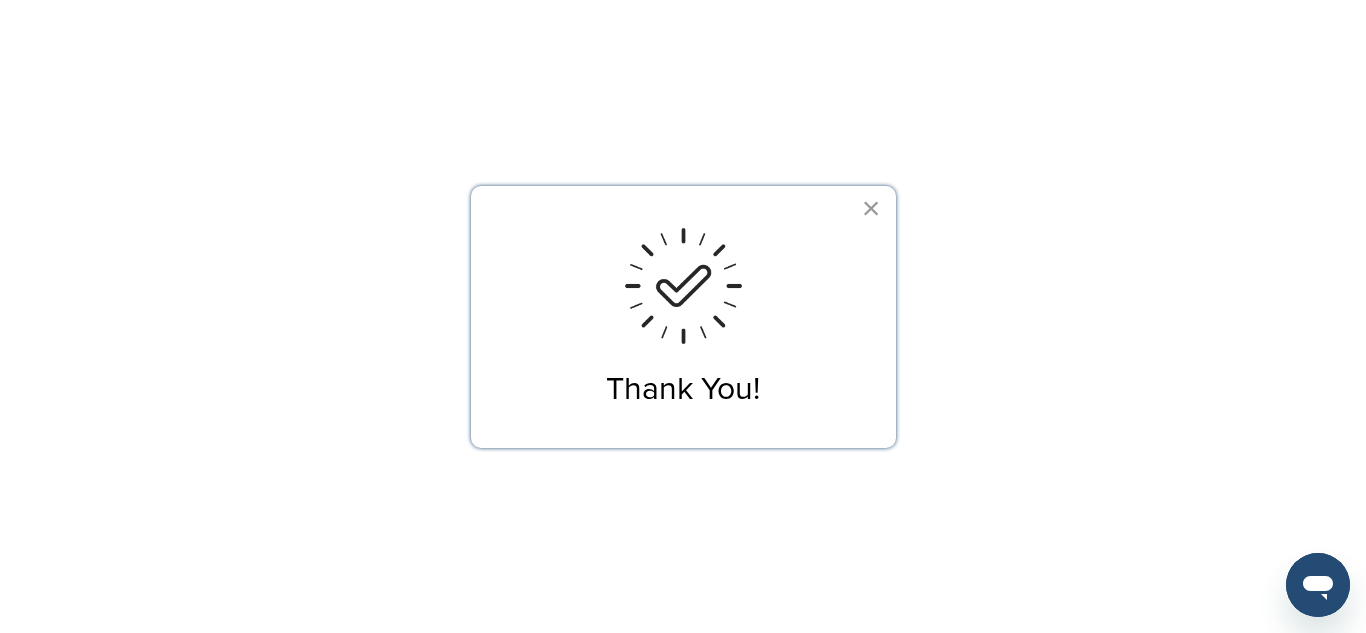 click on "×" at bounding box center (871, 208) 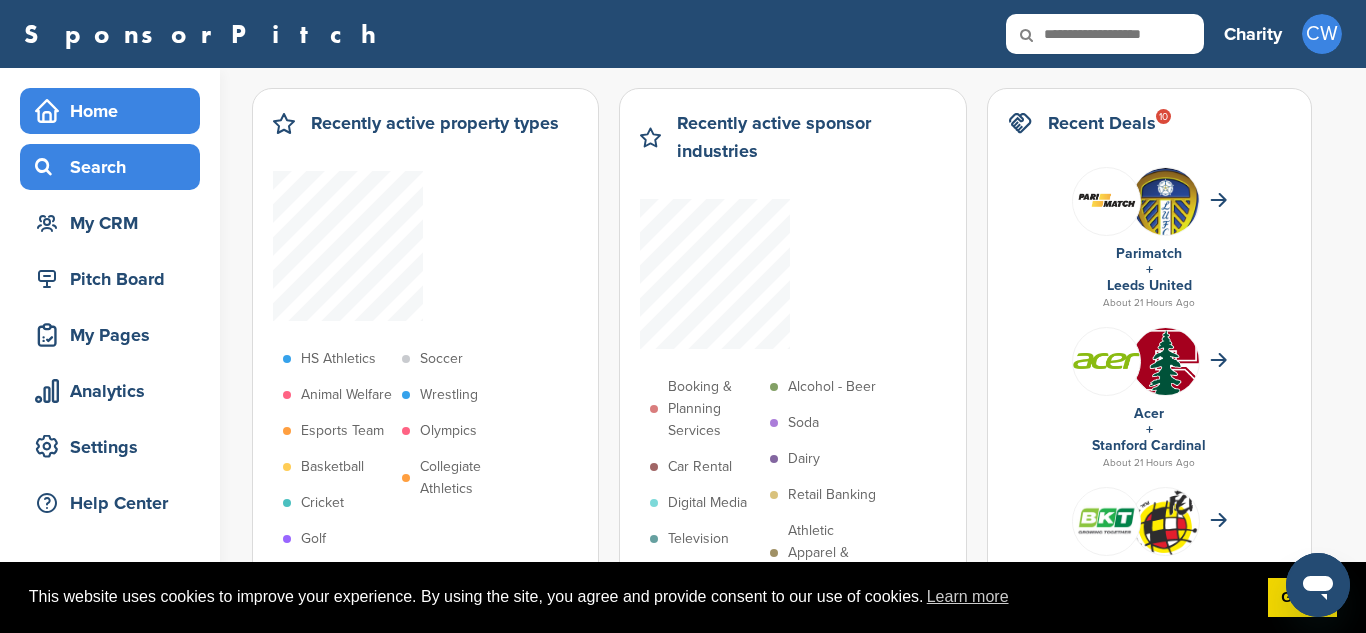 click on "Search" at bounding box center (115, 167) 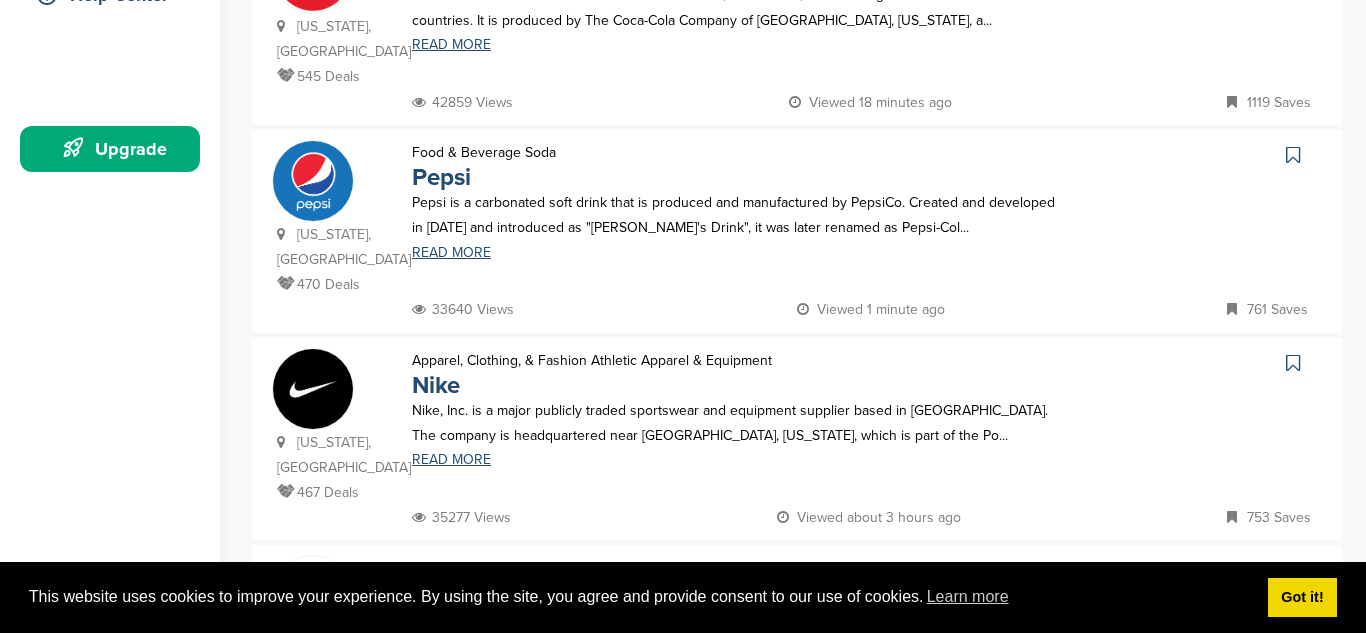 scroll, scrollTop: 527, scrollLeft: 0, axis: vertical 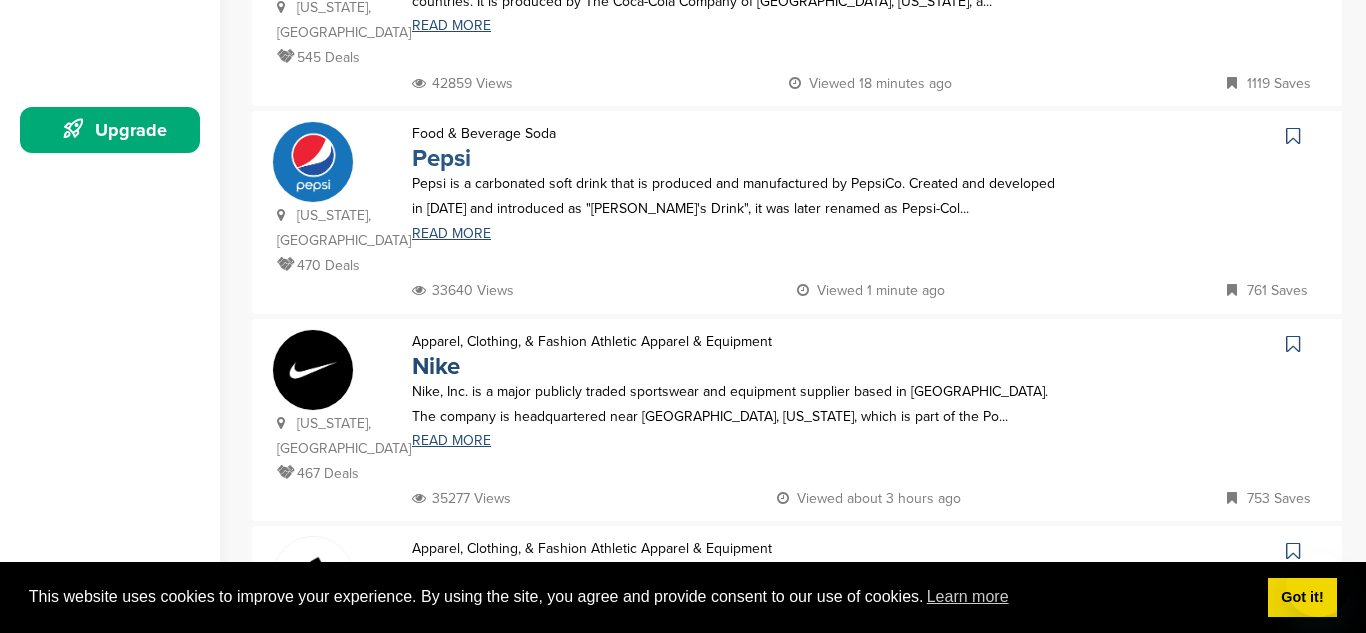 click on "Pepsi" at bounding box center (441, 158) 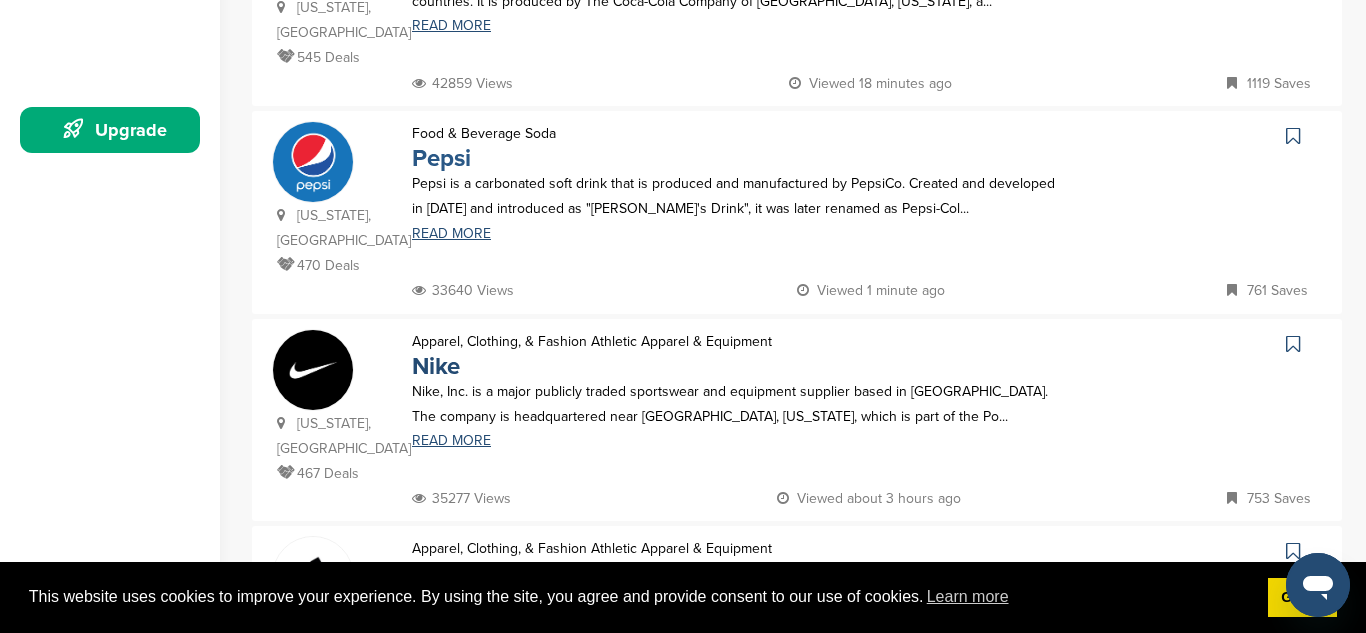 scroll, scrollTop: 0, scrollLeft: 0, axis: both 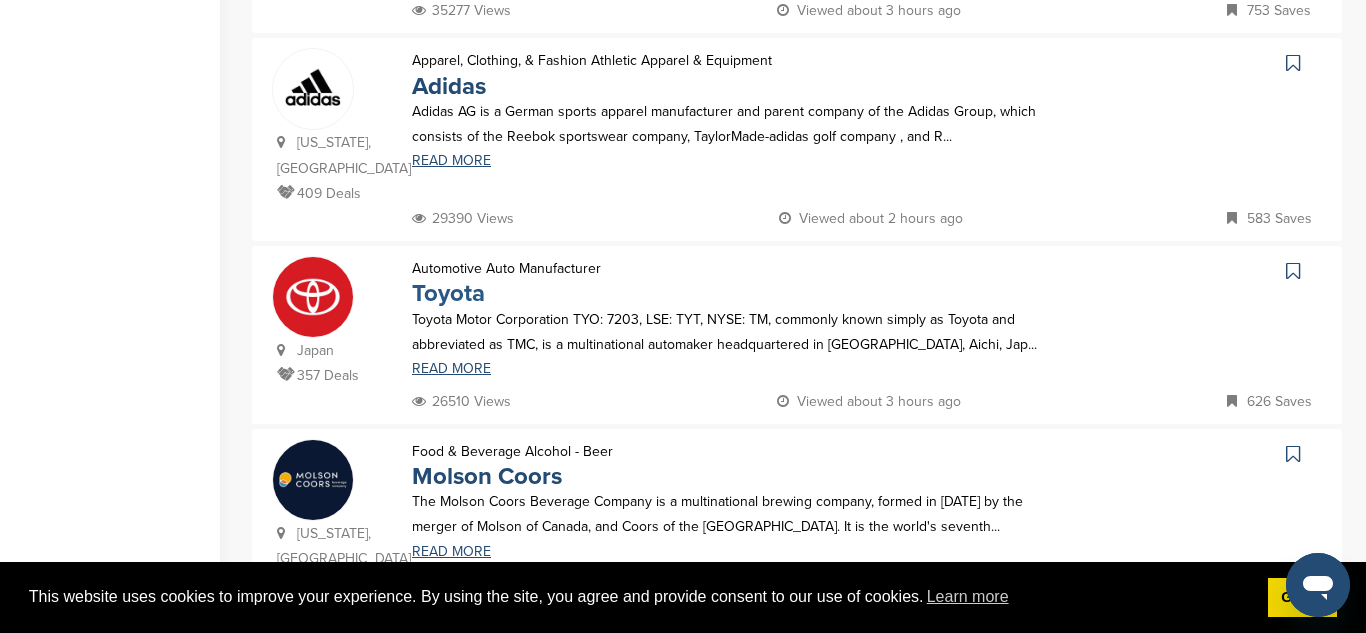 click on "Toyota" at bounding box center [448, 293] 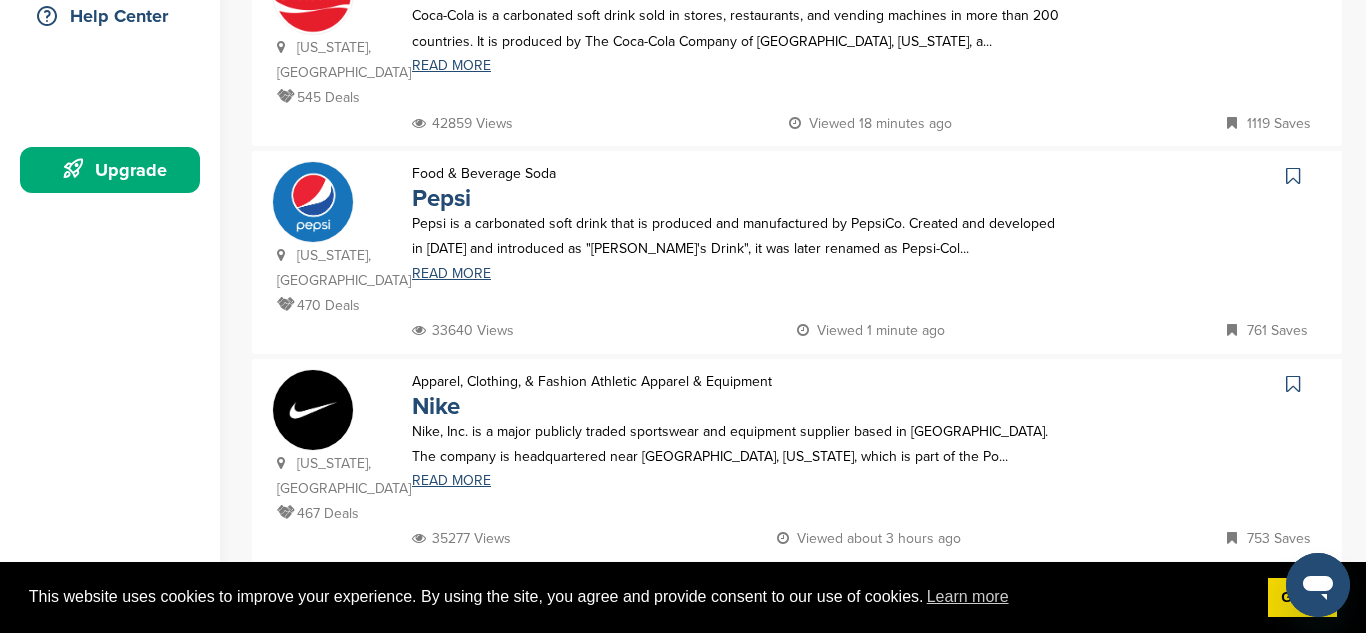 scroll, scrollTop: 495, scrollLeft: 0, axis: vertical 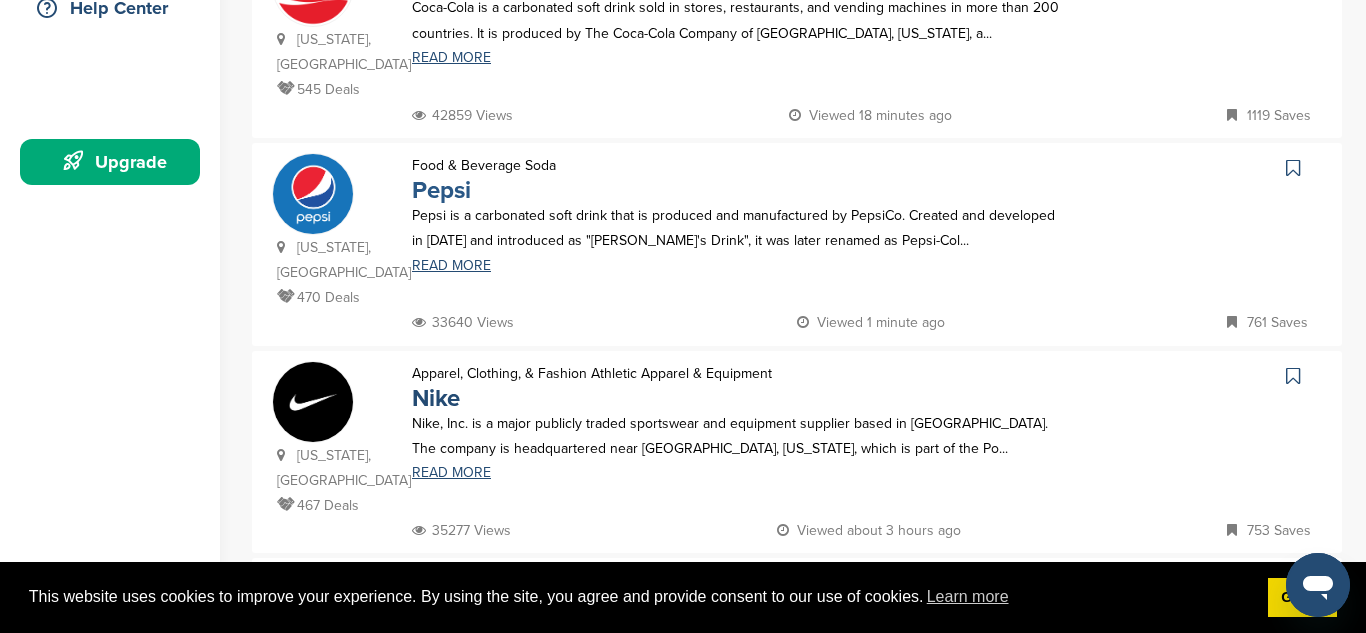 click on "Pepsi" at bounding box center (441, 190) 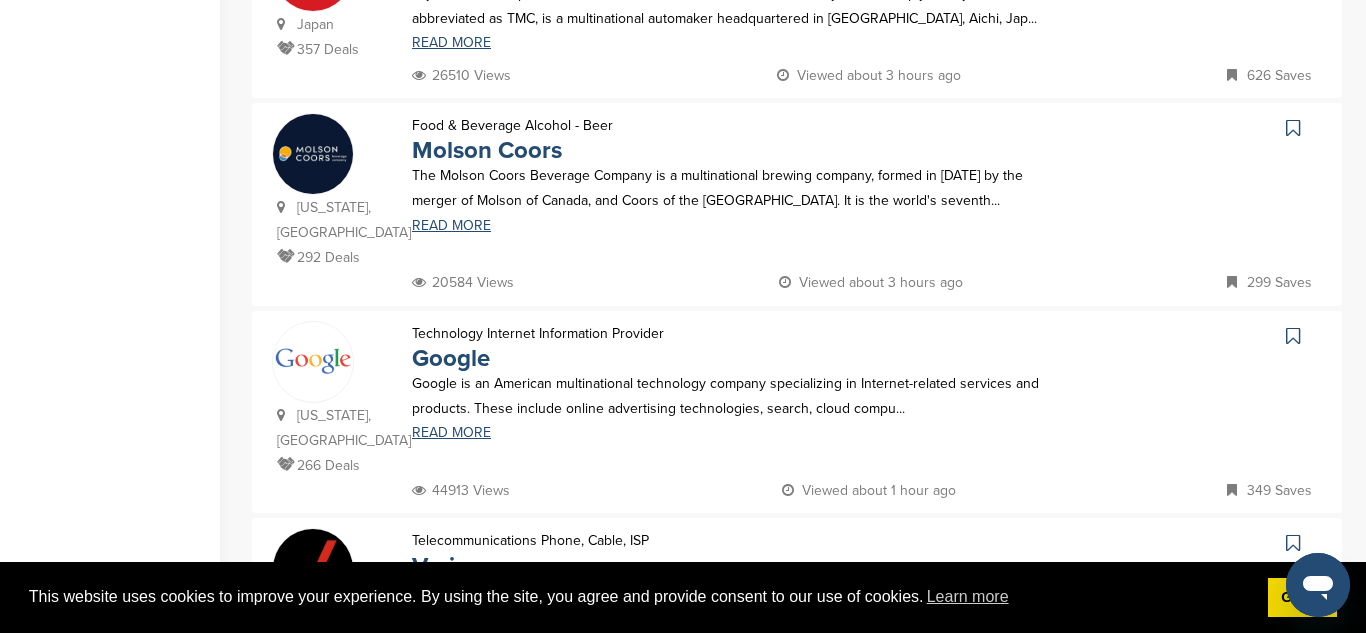 scroll, scrollTop: 1370, scrollLeft: 0, axis: vertical 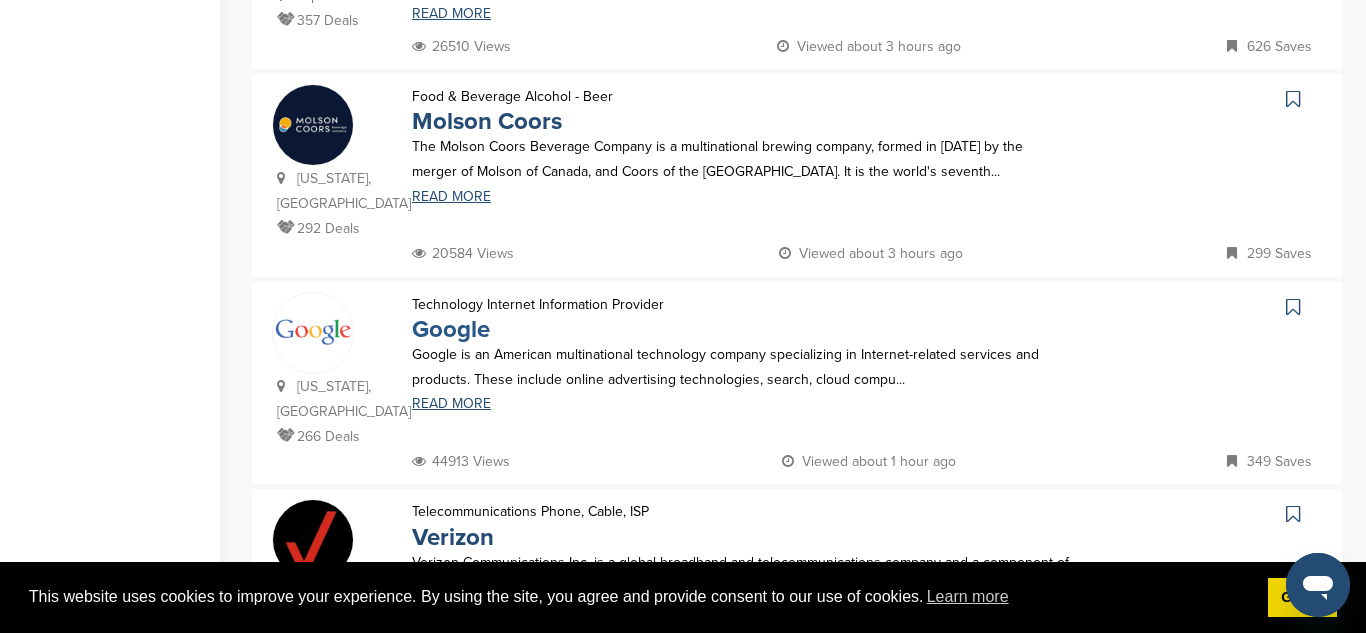 click on "Google" at bounding box center [451, 329] 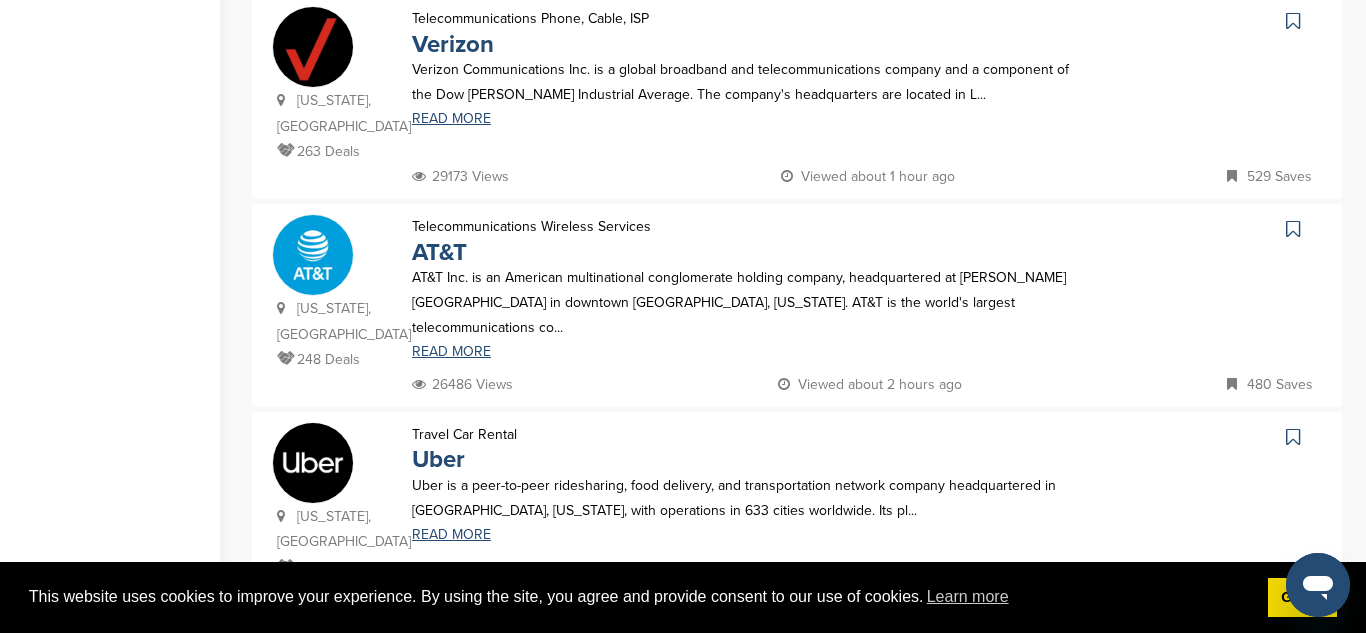 scroll, scrollTop: 1870, scrollLeft: 0, axis: vertical 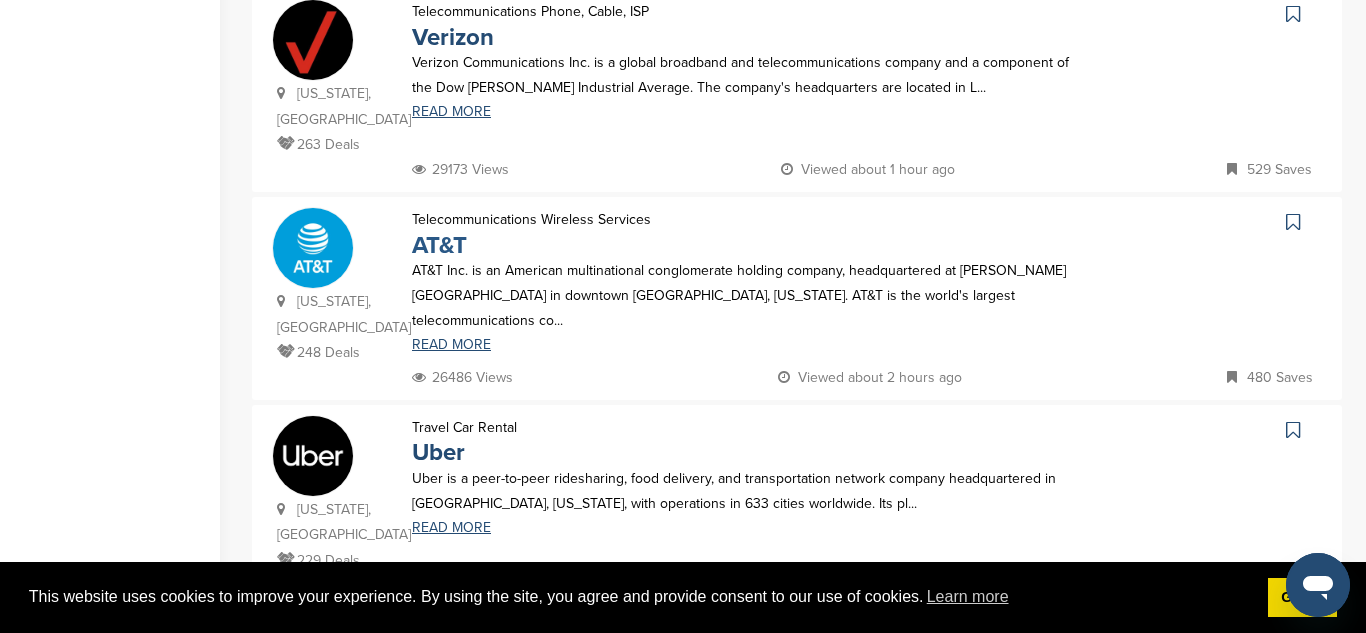 click on "AT&T" at bounding box center [439, 245] 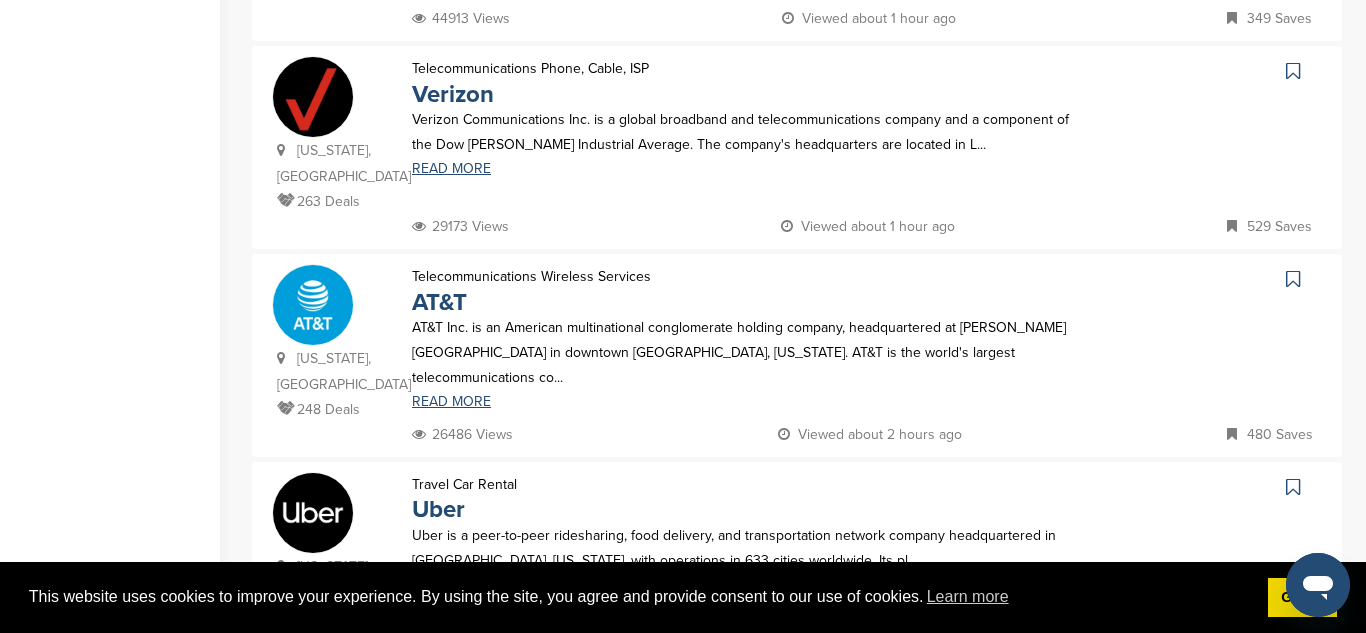 scroll, scrollTop: 1823, scrollLeft: 0, axis: vertical 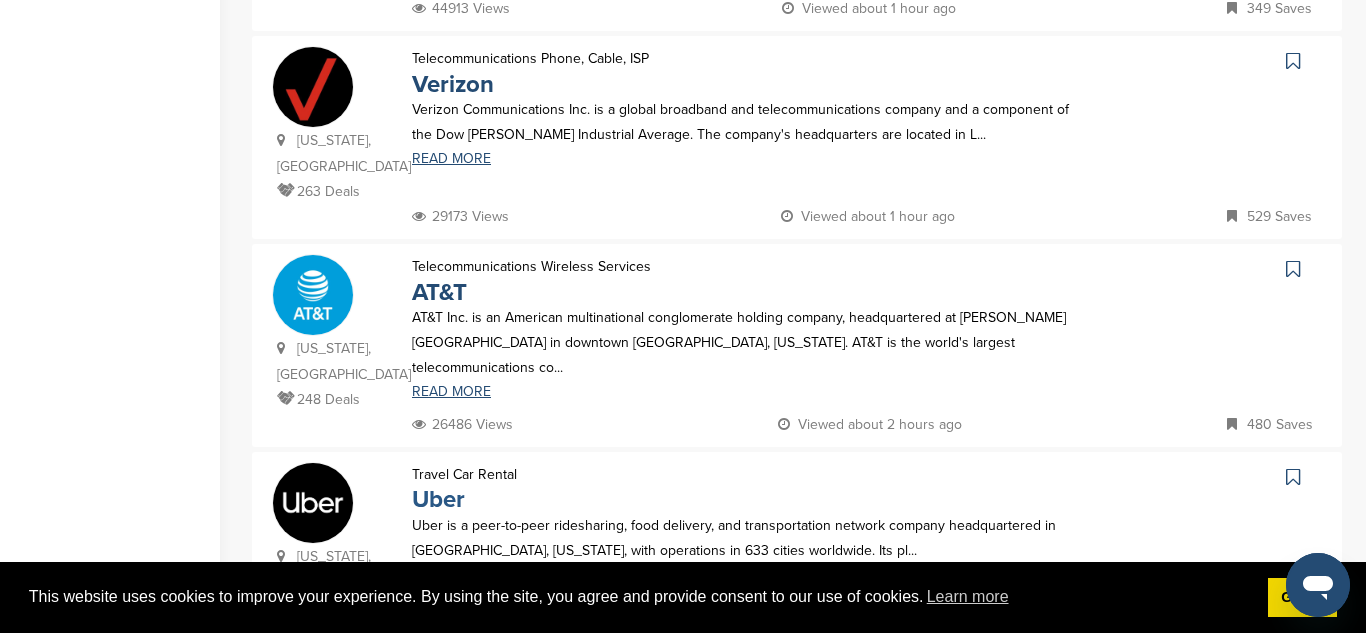 click on "Uber" at bounding box center [438, 499] 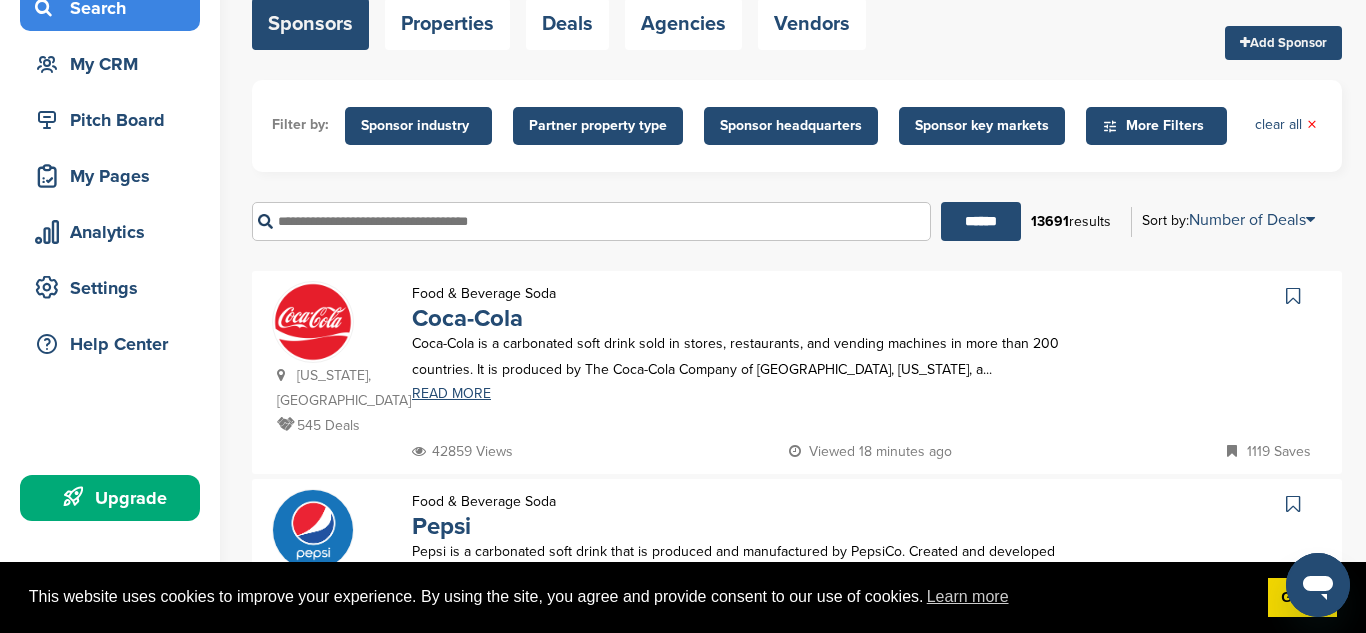 scroll, scrollTop: 0, scrollLeft: 0, axis: both 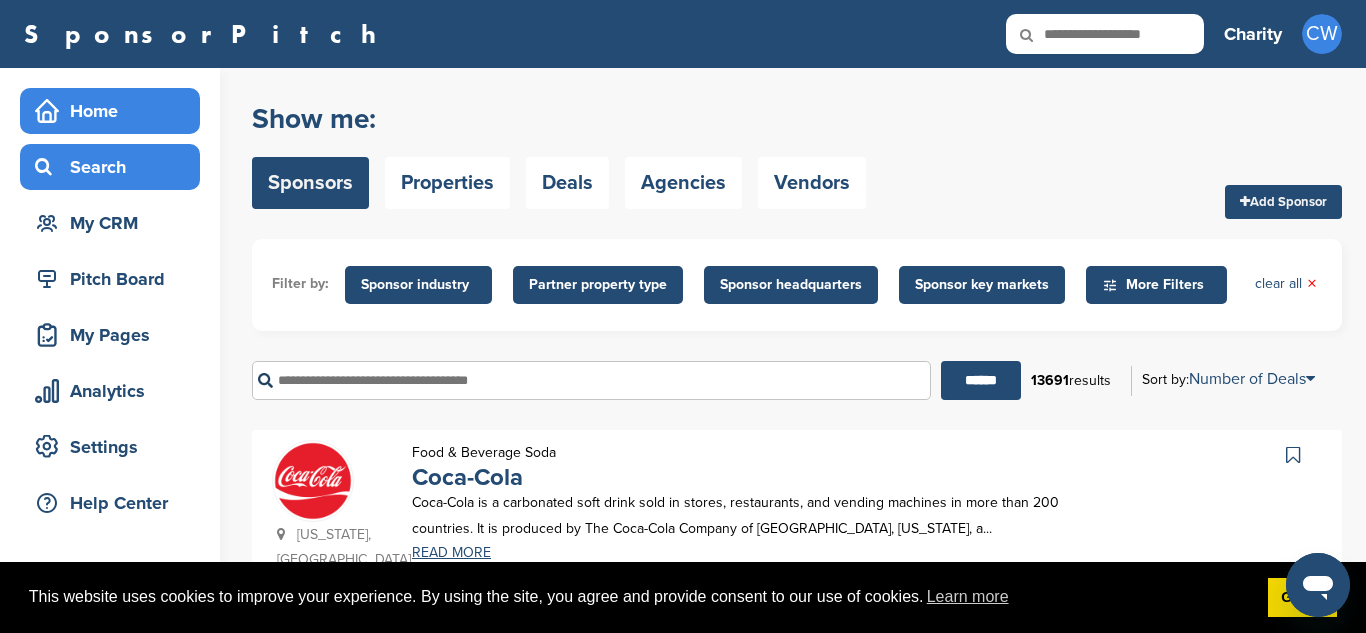 click on "Home" at bounding box center (115, 111) 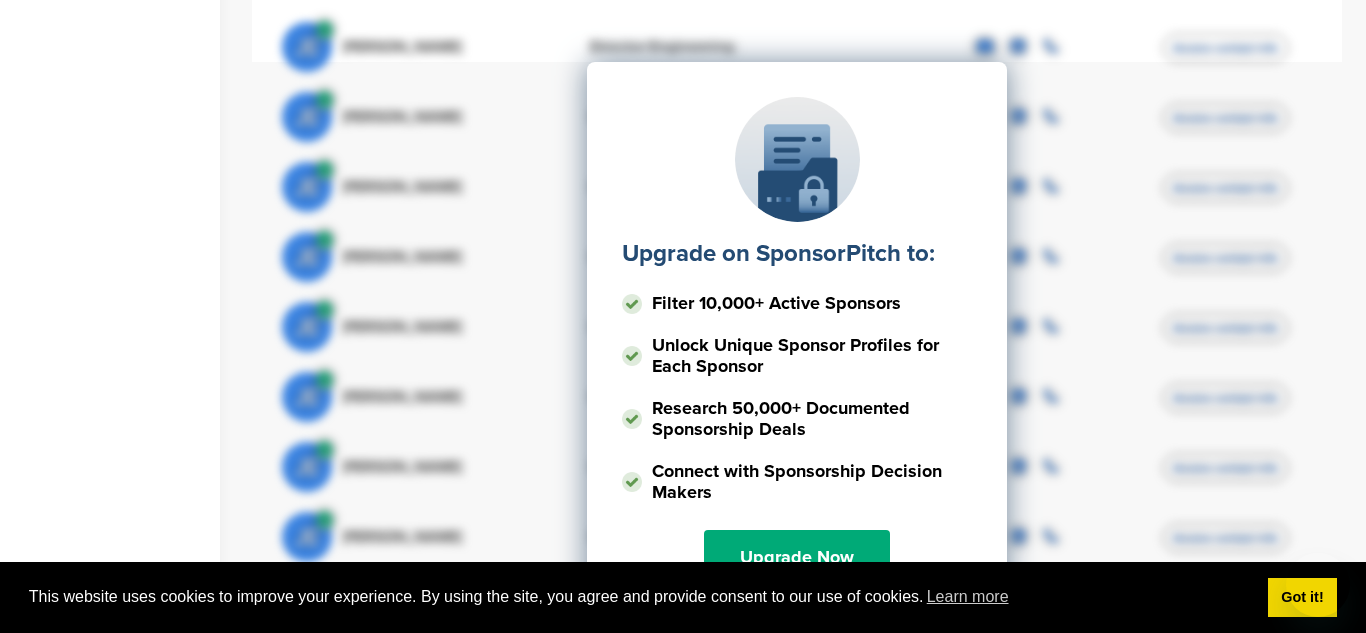 scroll, scrollTop: 0, scrollLeft: 0, axis: both 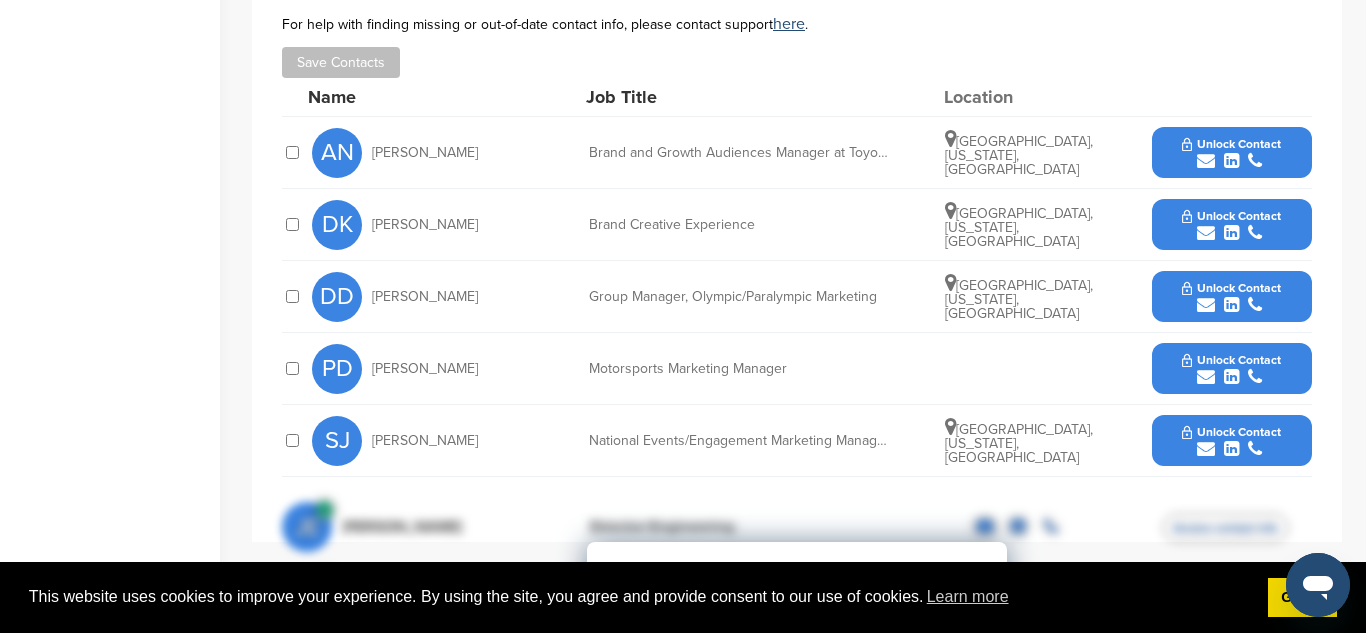 click on "Unlock Contact" at bounding box center [1231, 144] 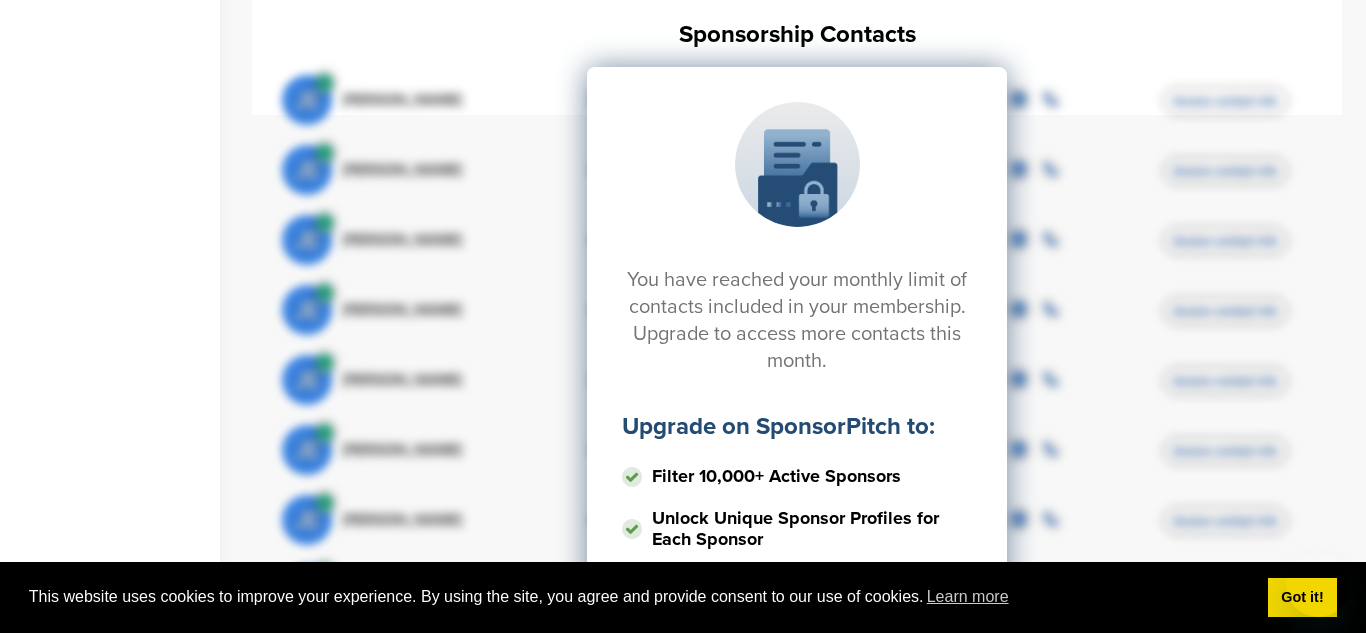 scroll, scrollTop: 991, scrollLeft: 0, axis: vertical 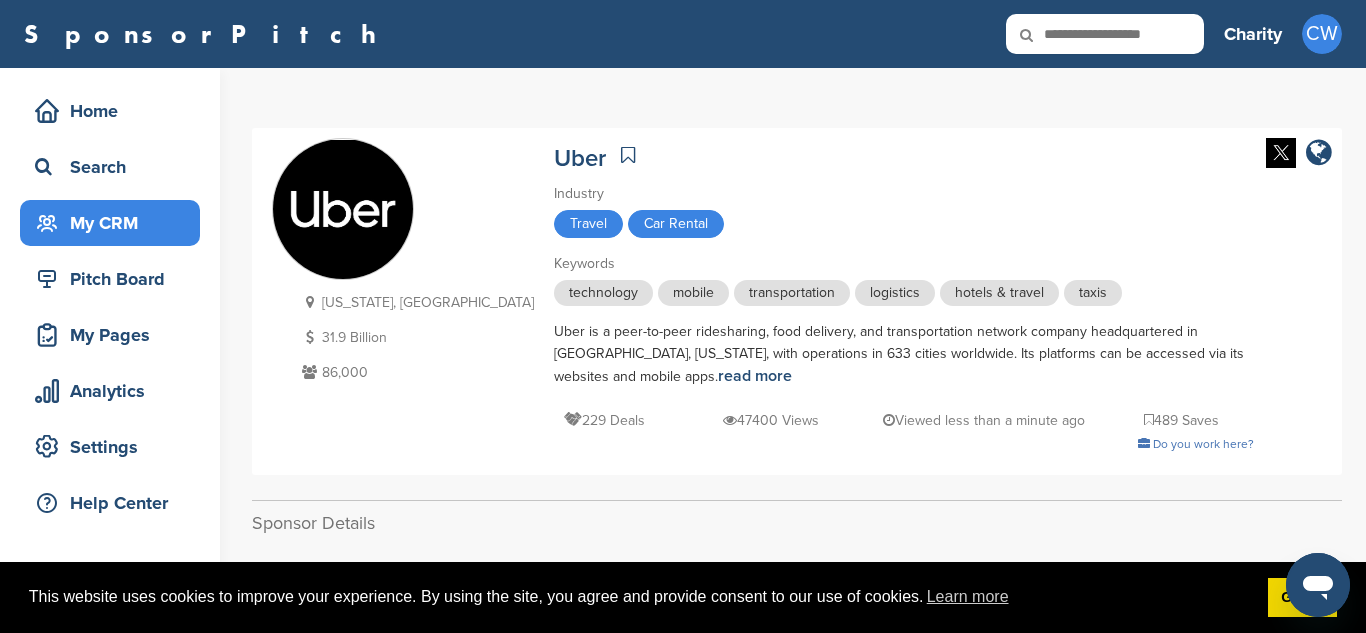 click on "My CRM" at bounding box center (115, 223) 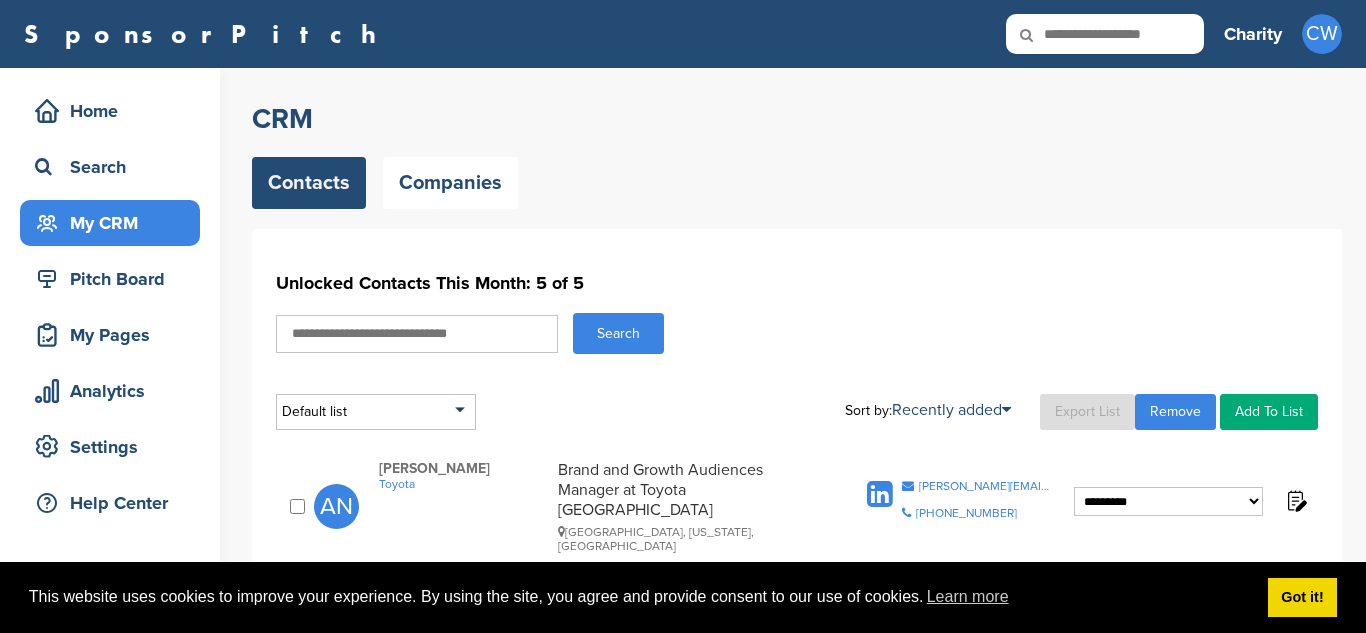 scroll, scrollTop: 0, scrollLeft: 0, axis: both 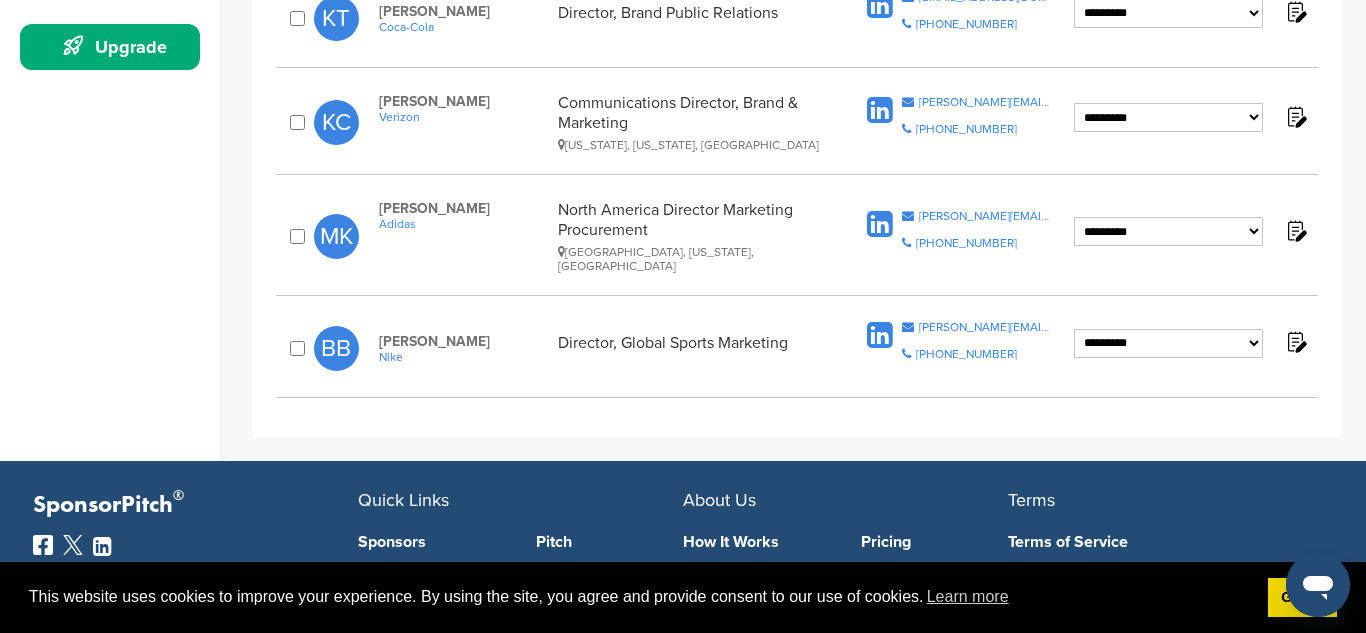 click on "**********" at bounding box center (1168, -109) 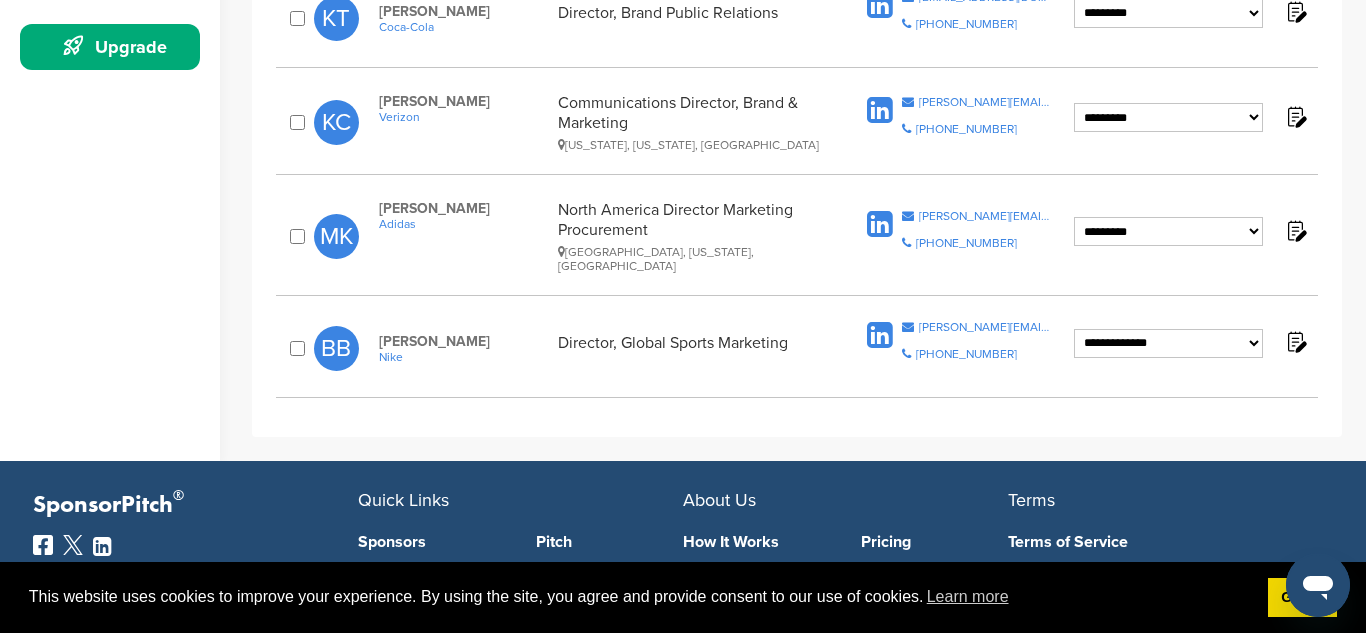 click on "**********" at bounding box center [1168, -109] 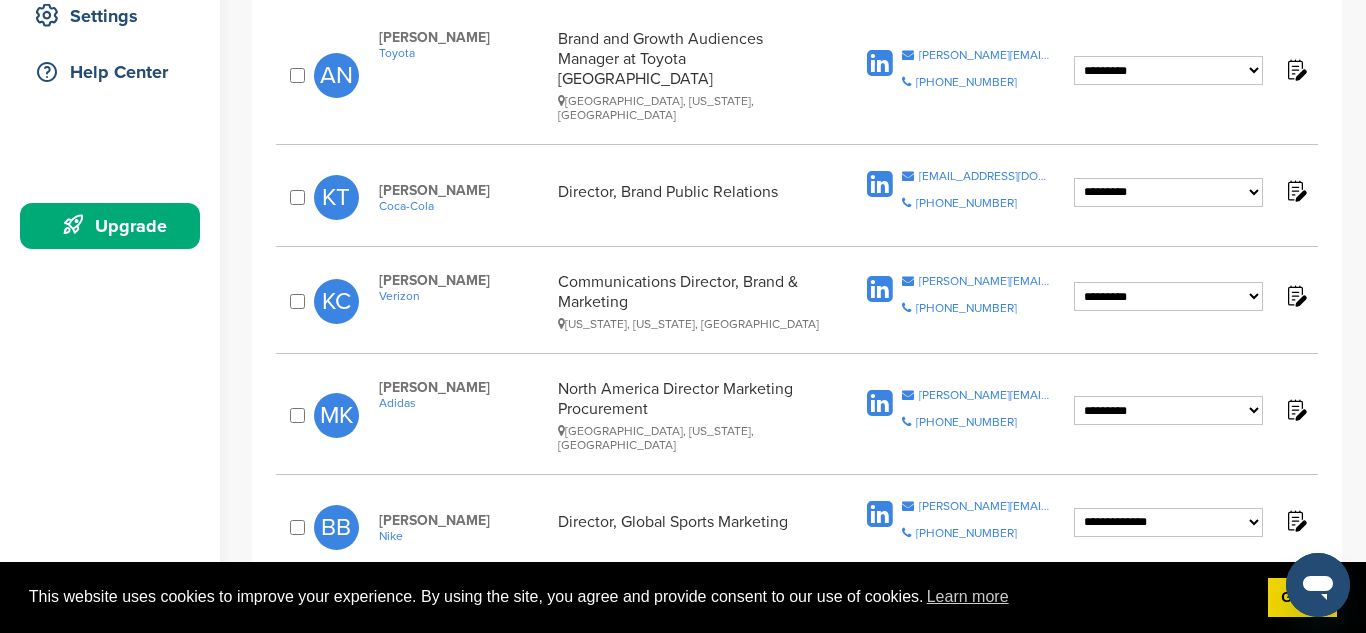 scroll, scrollTop: 428, scrollLeft: 0, axis: vertical 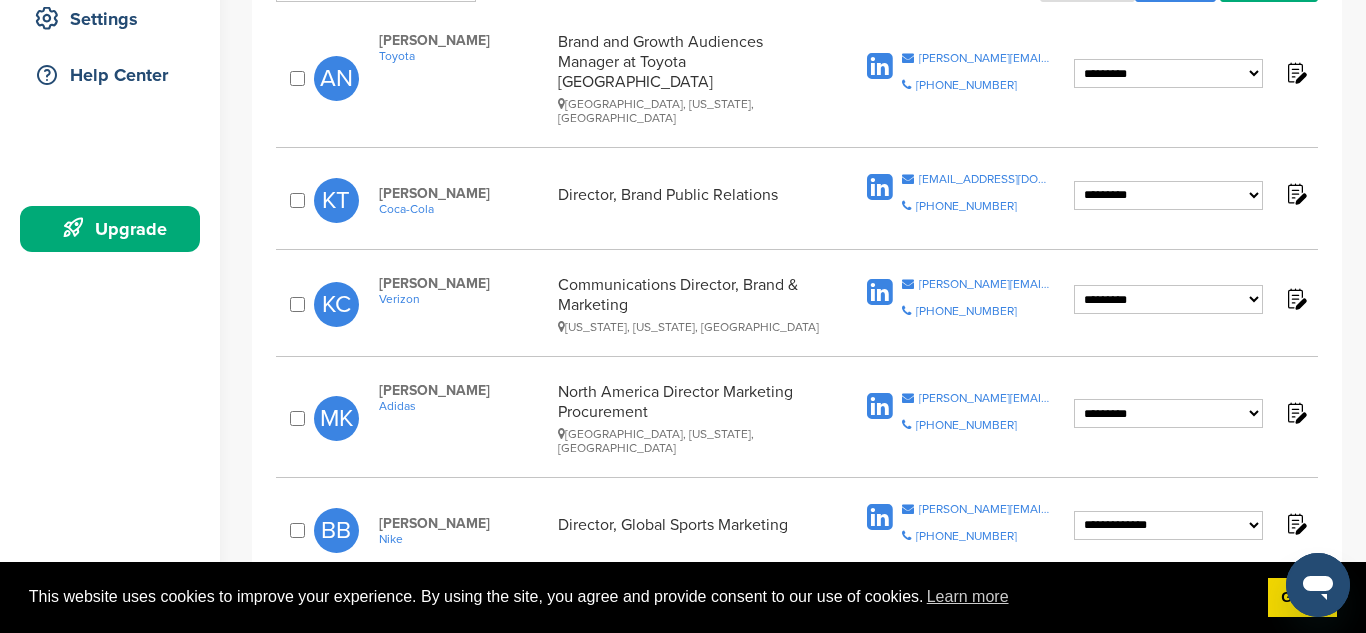 click on "**********" at bounding box center [1168, 73] 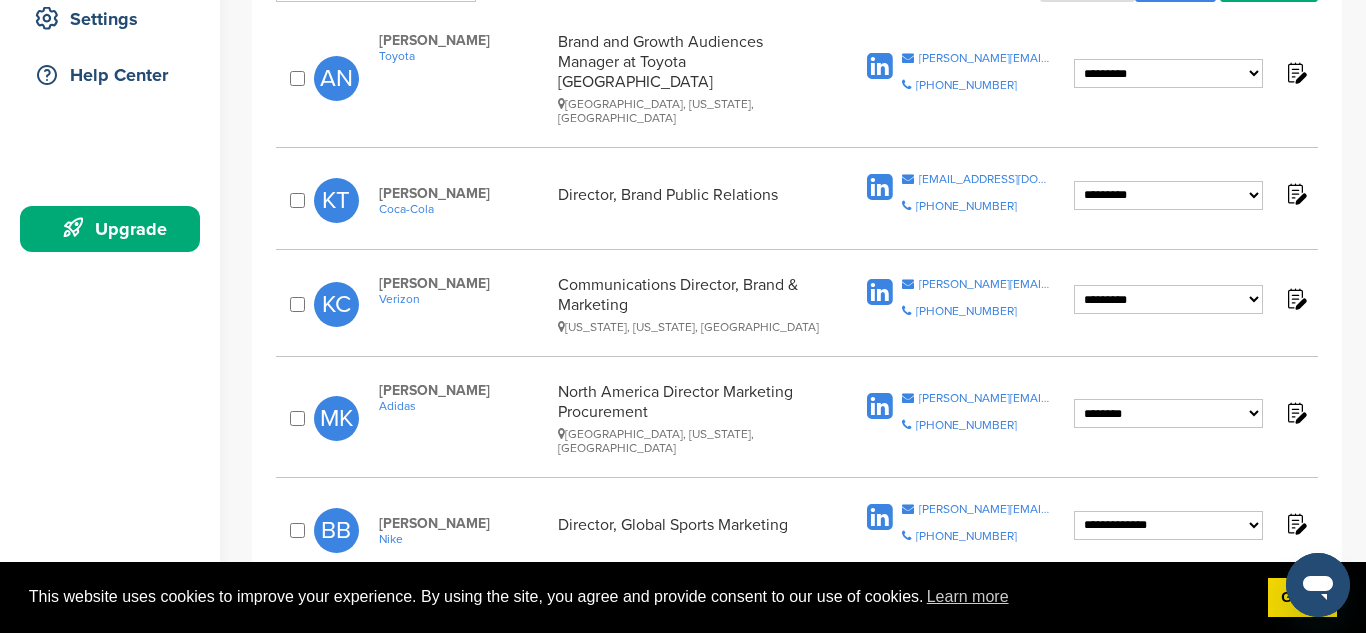 click on "**********" at bounding box center [1168, 73] 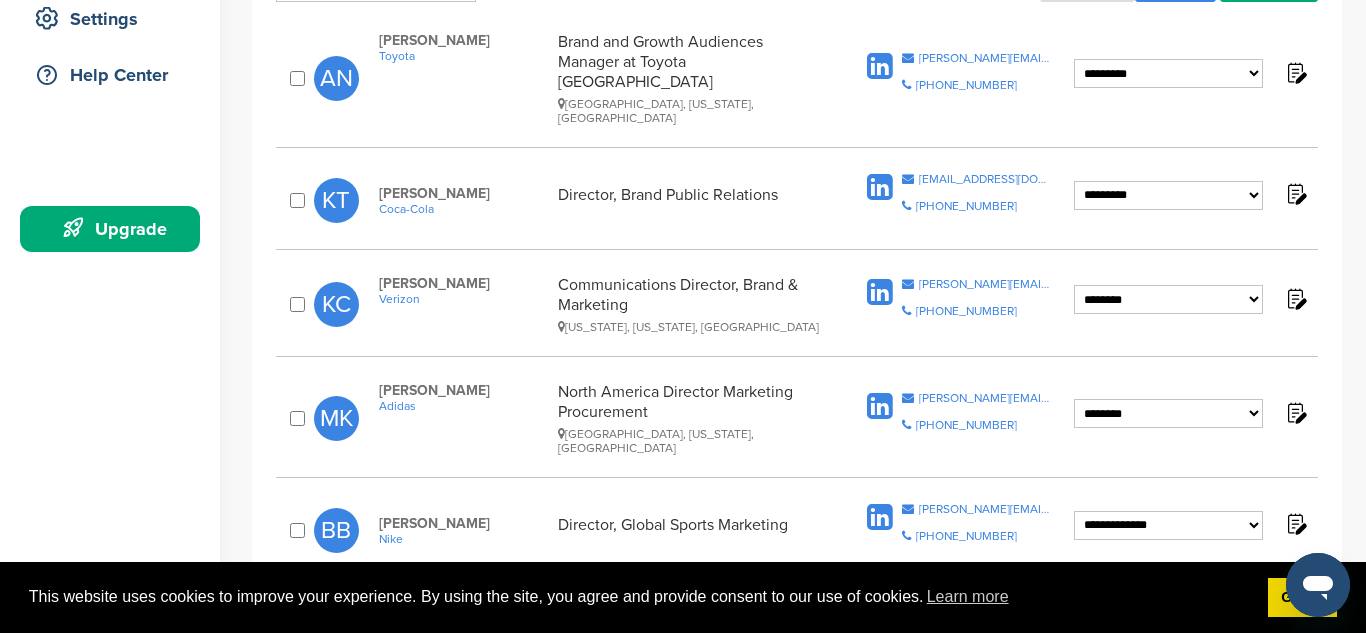 click on "**********" at bounding box center [1168, 73] 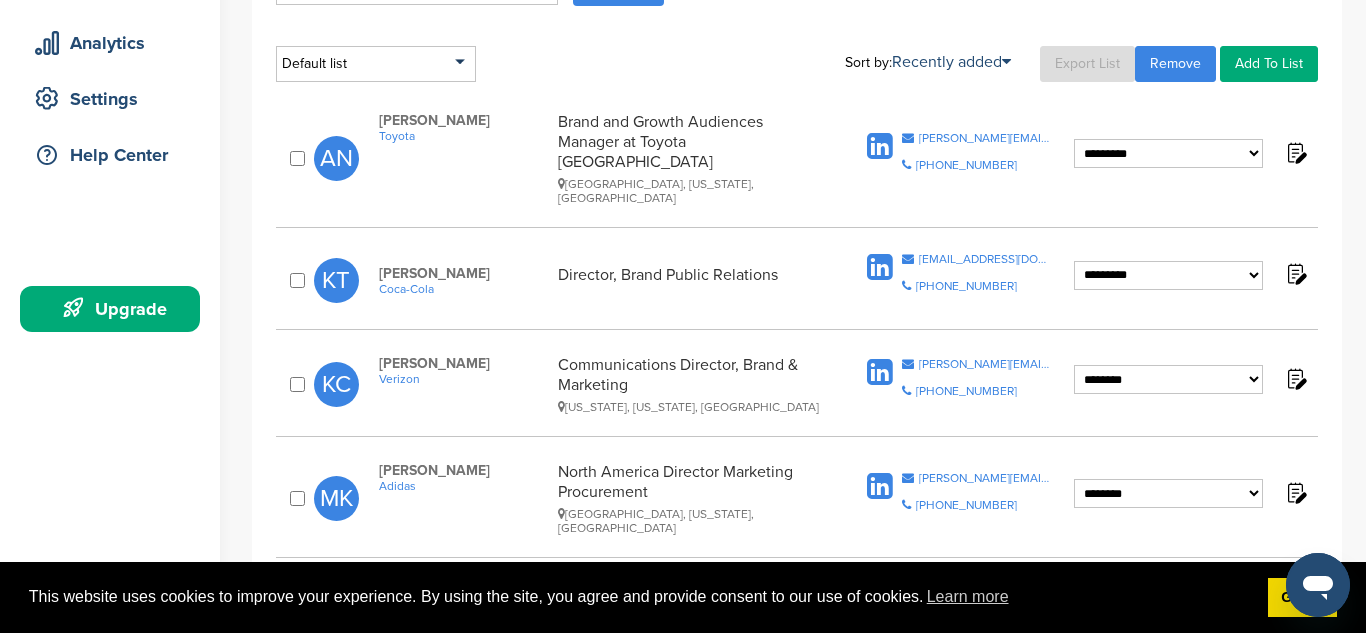 scroll, scrollTop: 343, scrollLeft: 0, axis: vertical 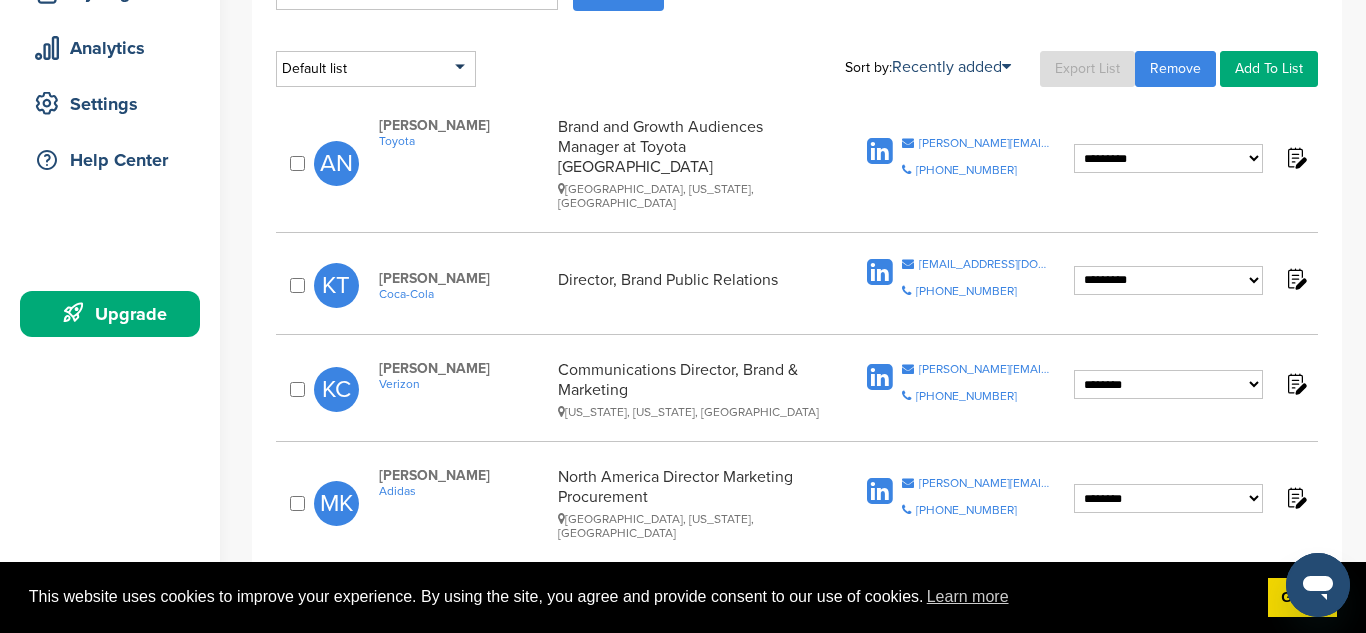 click on "**********" at bounding box center (1168, 158) 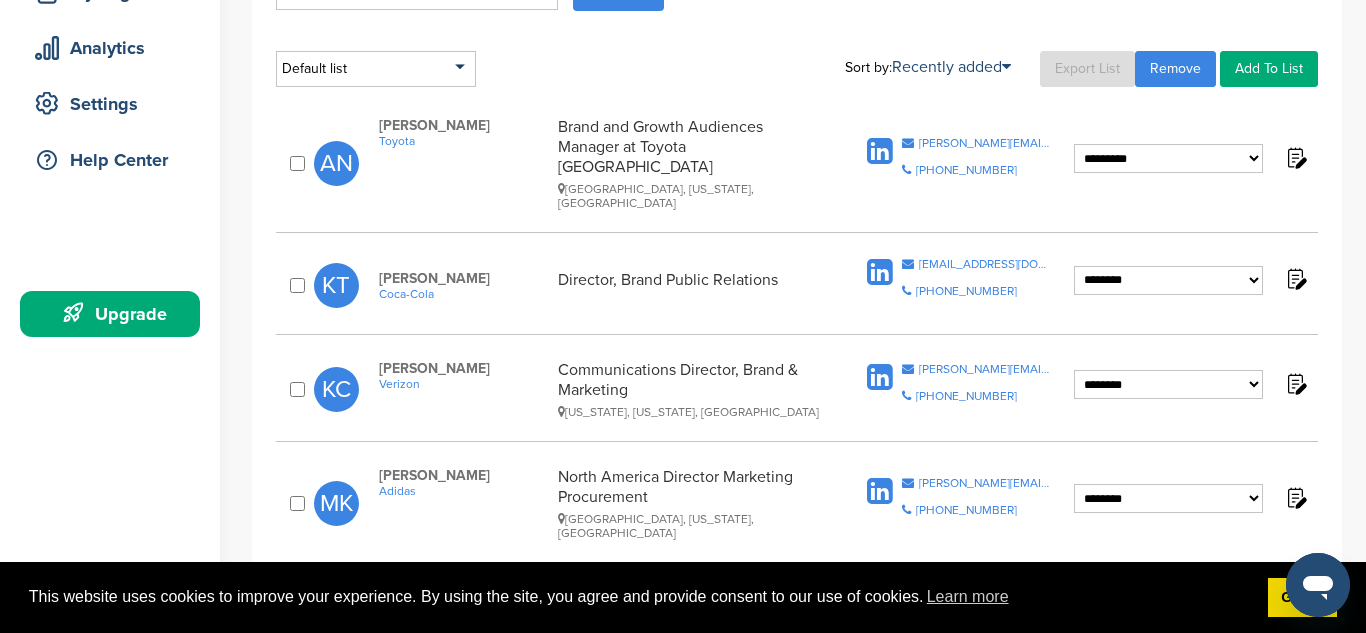 click on "**********" at bounding box center (1168, 158) 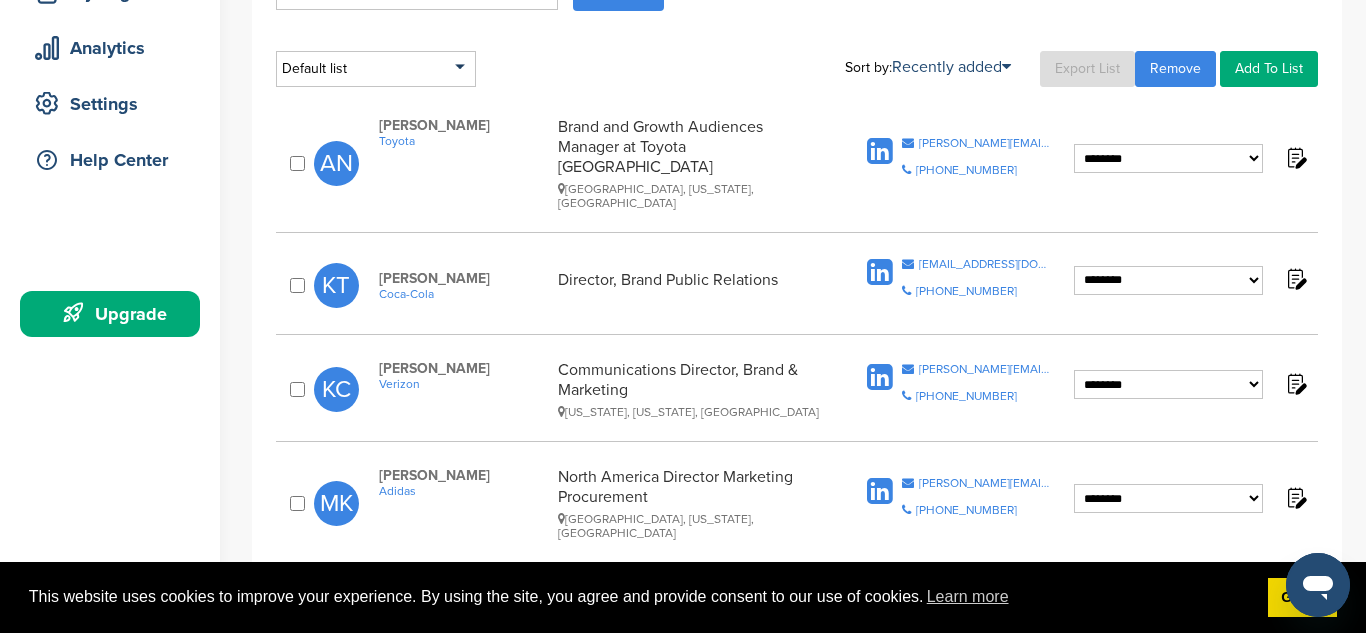 click on "**********" at bounding box center (1168, 158) 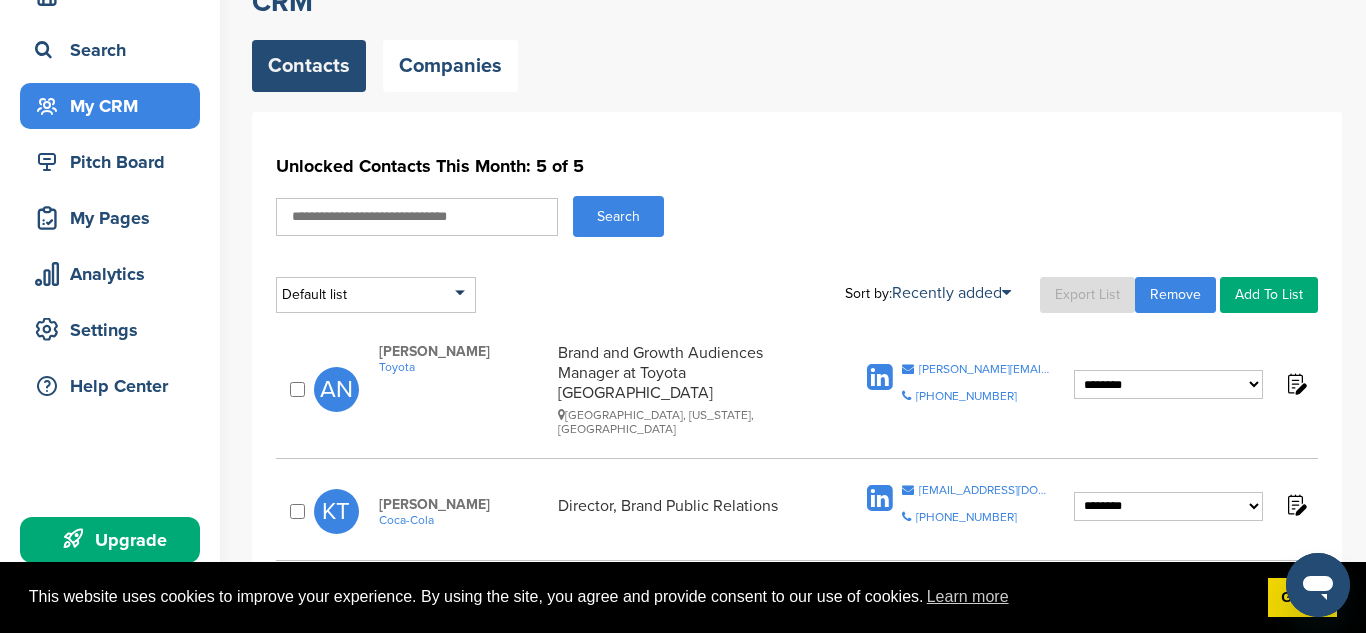 scroll, scrollTop: 115, scrollLeft: 0, axis: vertical 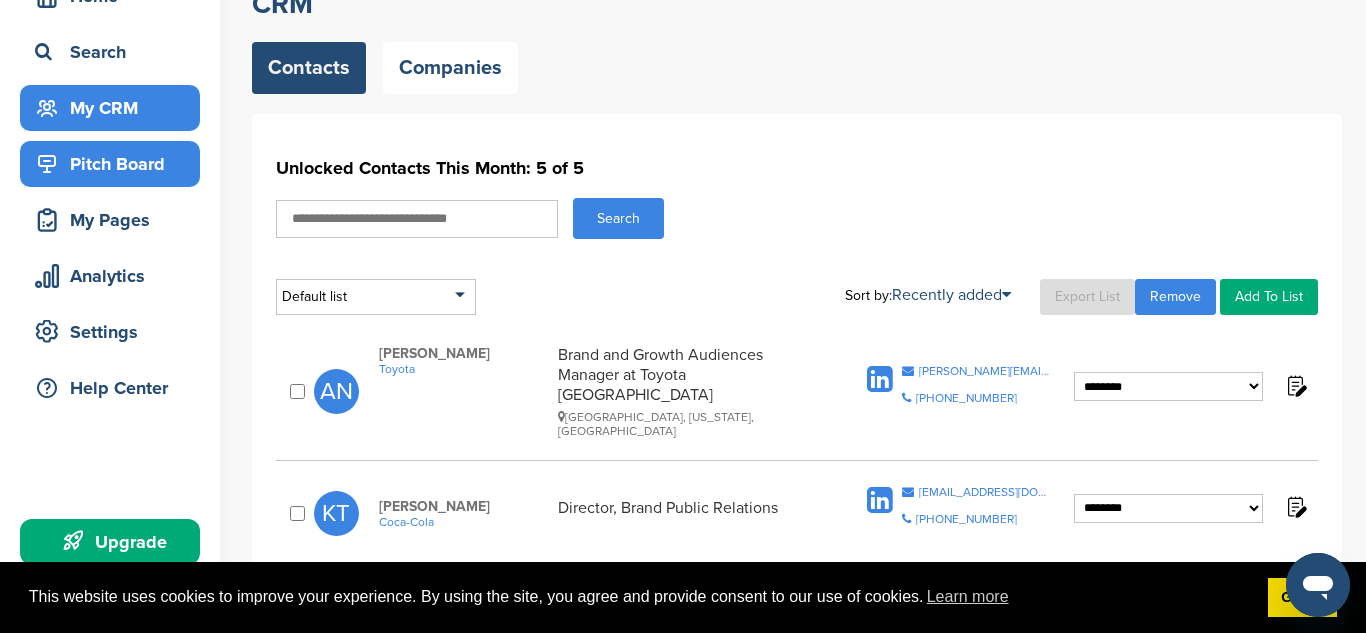 click on "Pitch Board" at bounding box center [115, 164] 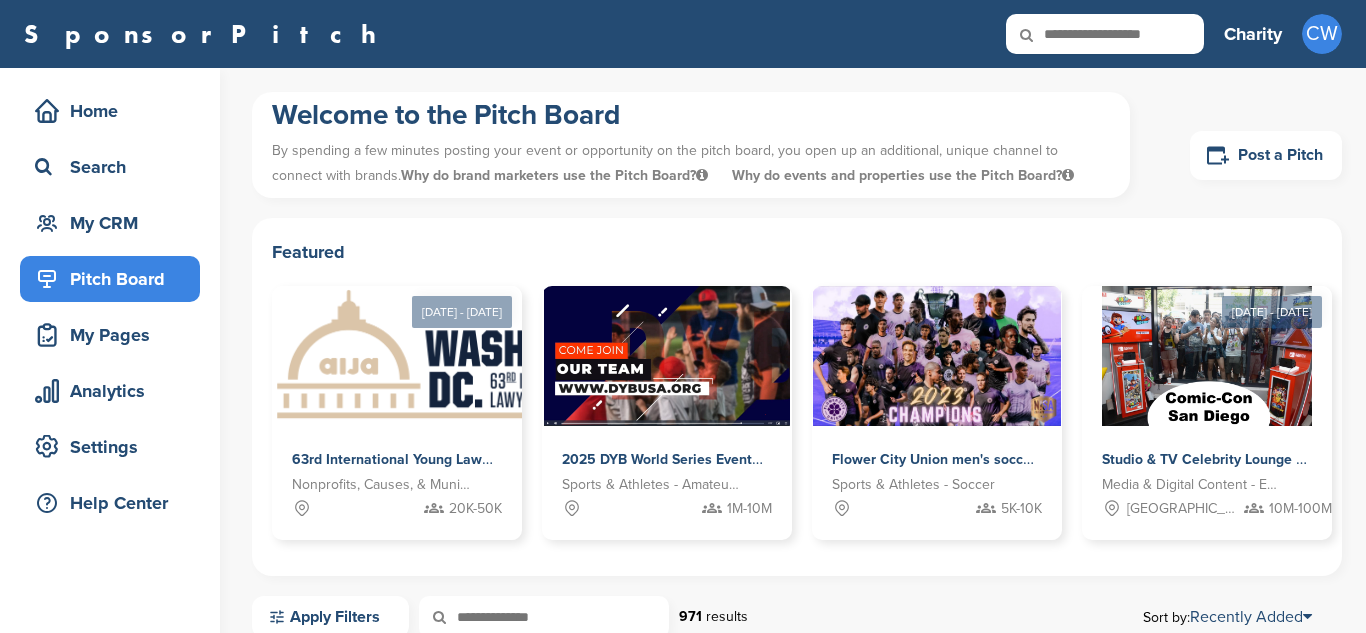 scroll, scrollTop: 0, scrollLeft: 0, axis: both 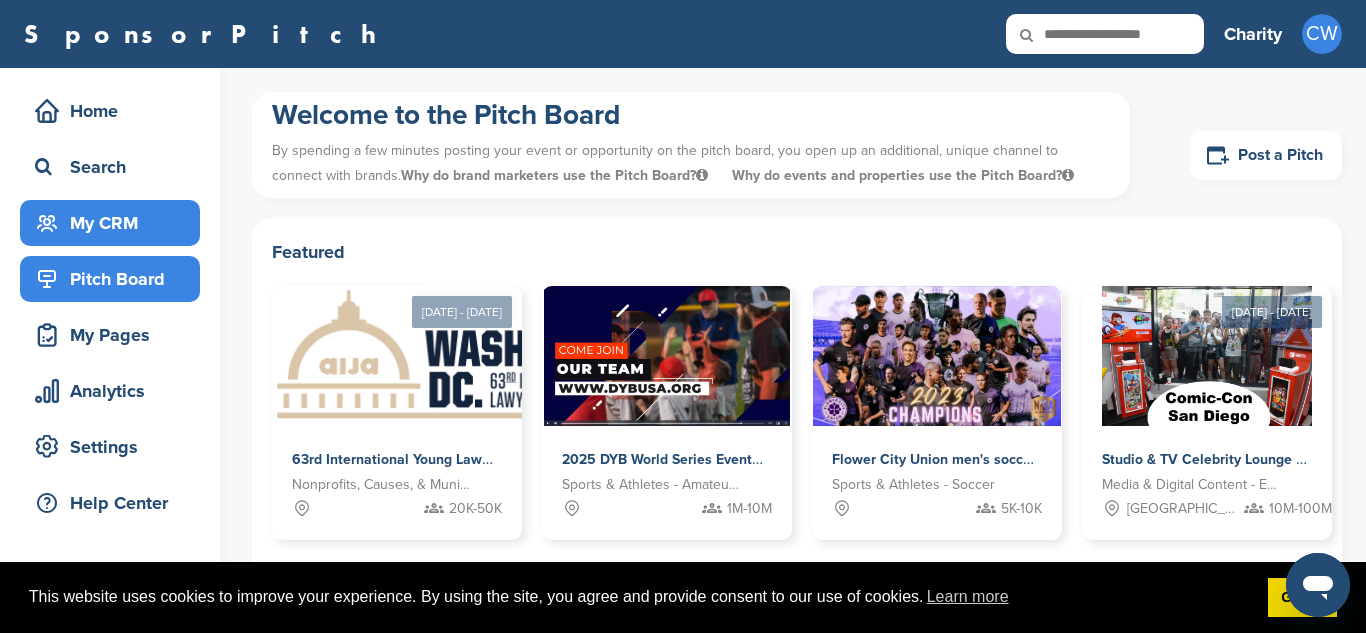 click on "My CRM" at bounding box center (115, 223) 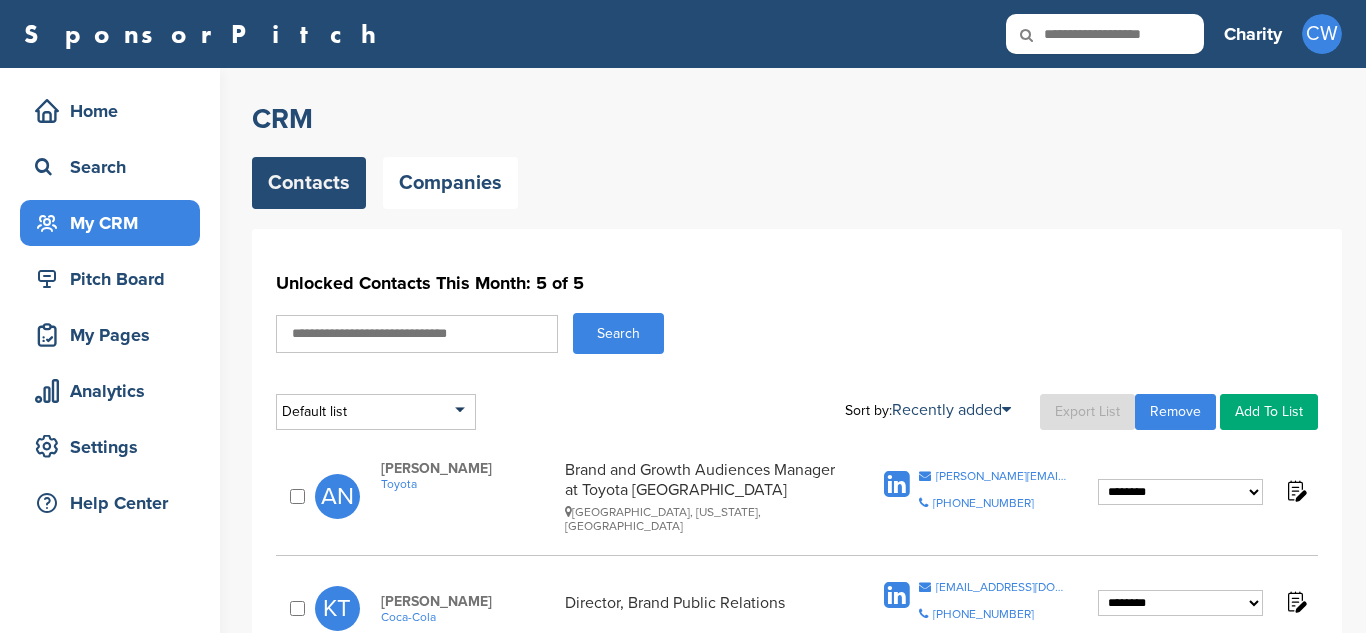 scroll, scrollTop: 0, scrollLeft: 0, axis: both 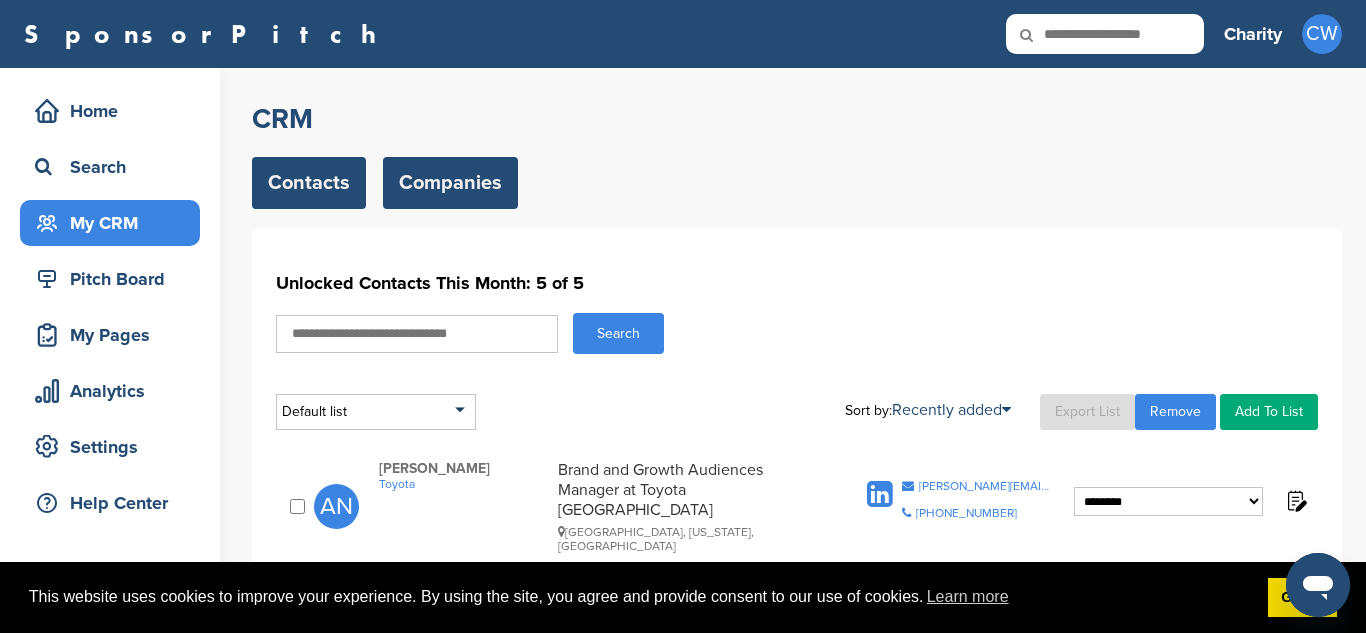click on "Companies" at bounding box center (450, 183) 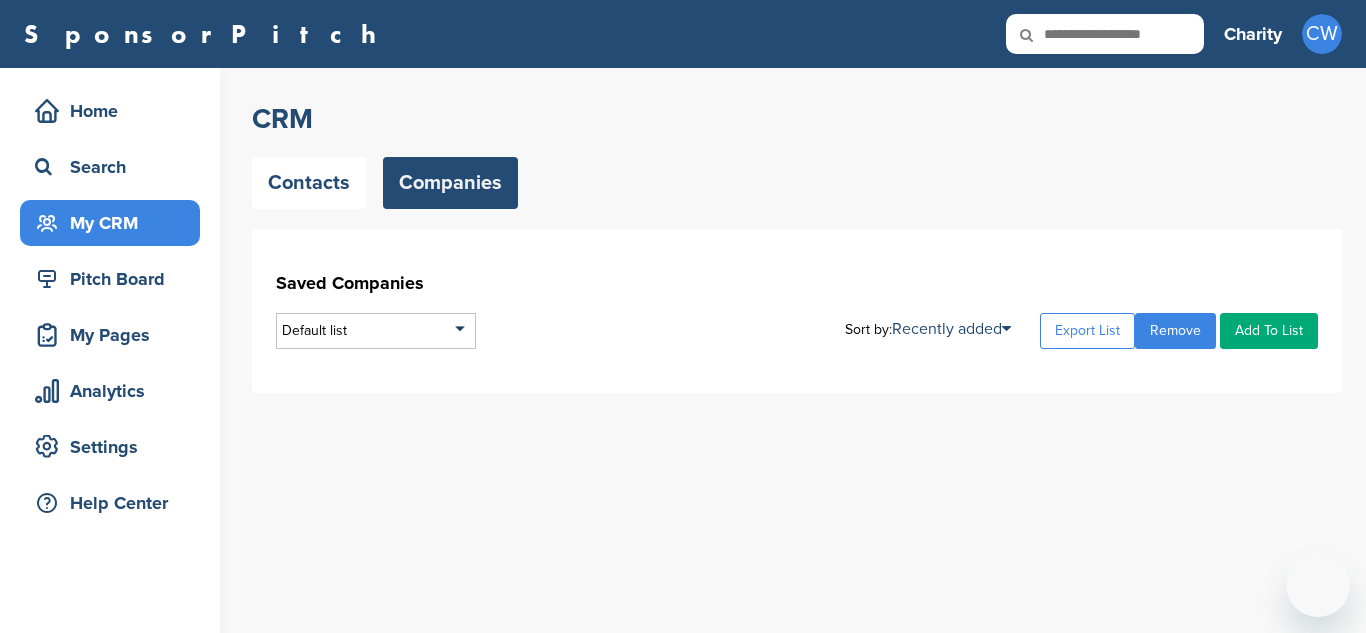 scroll, scrollTop: 0, scrollLeft: 0, axis: both 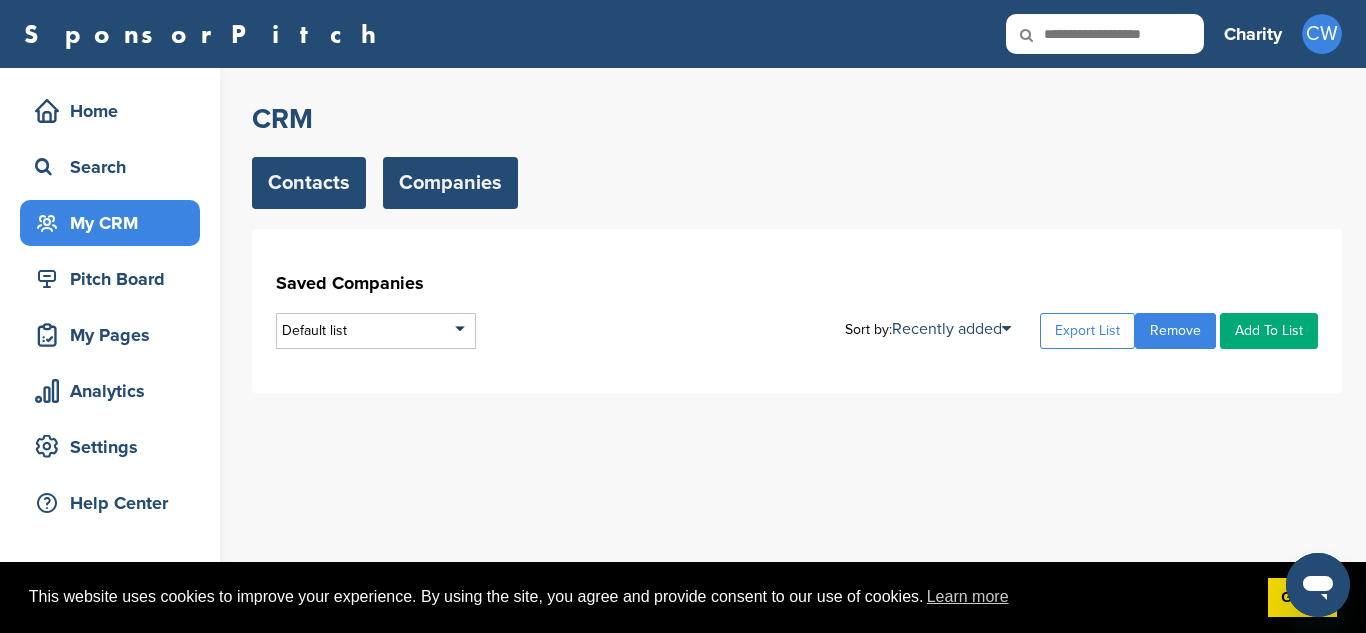 click on "Contacts" at bounding box center [309, 183] 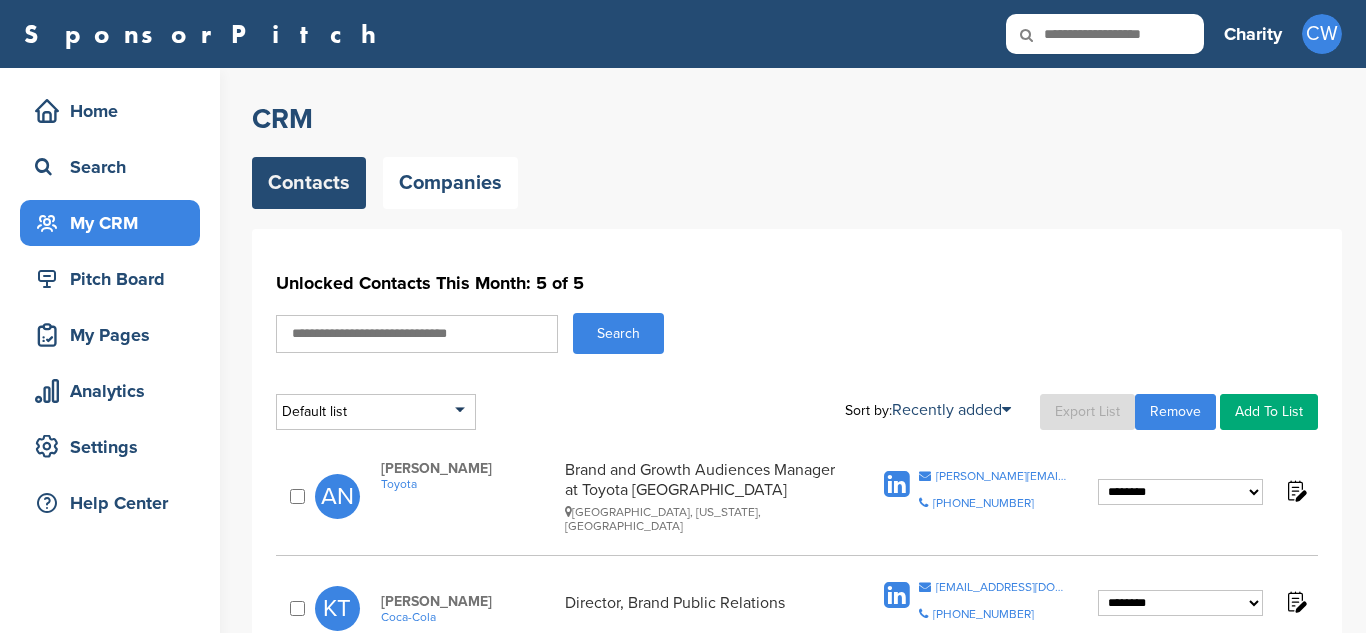 scroll, scrollTop: 0, scrollLeft: 0, axis: both 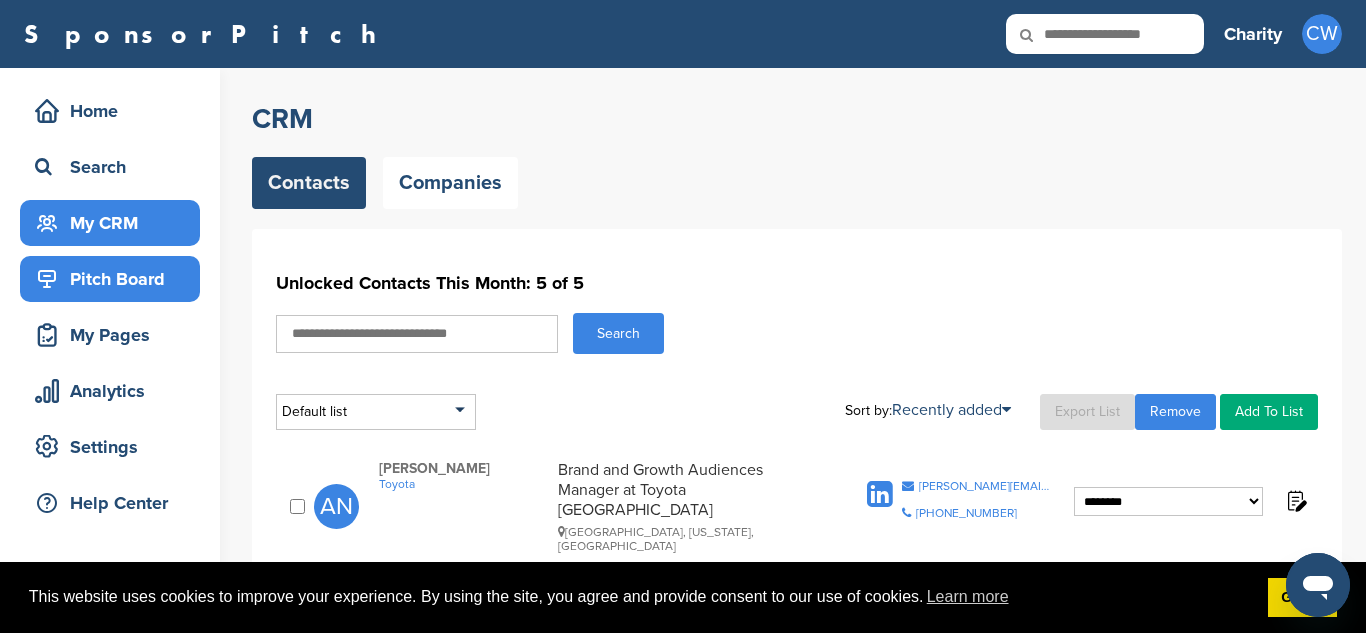 click on "Pitch Board" at bounding box center (115, 279) 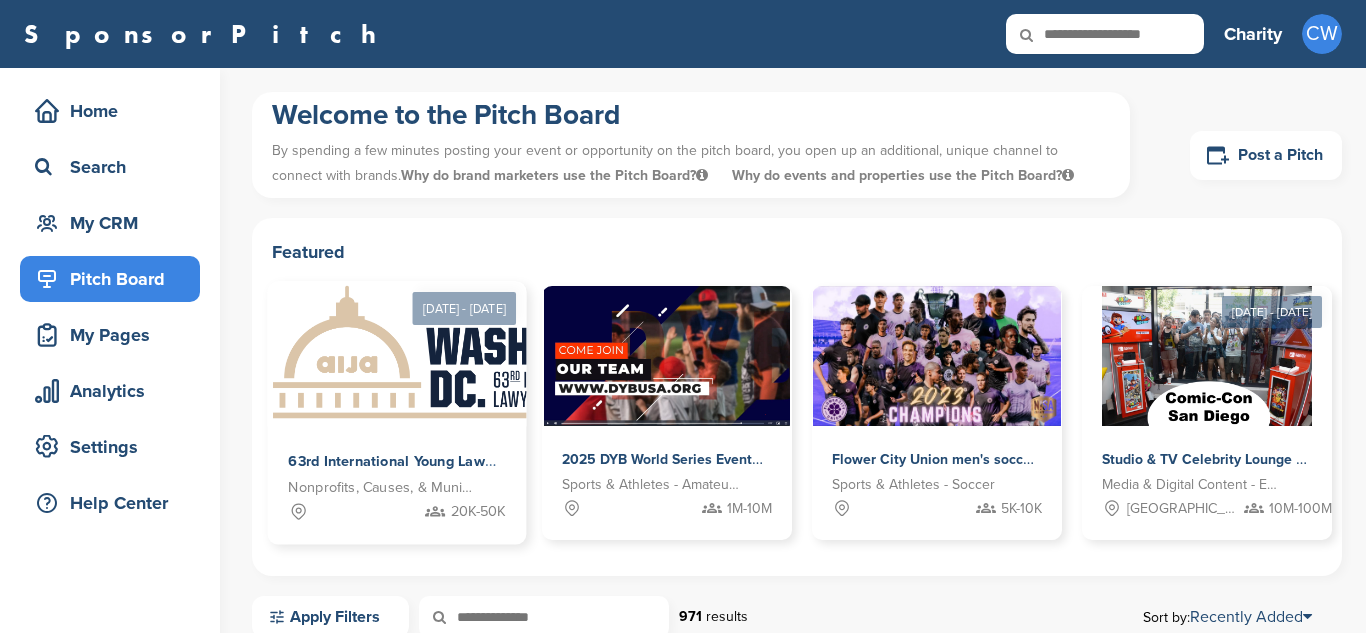 scroll, scrollTop: 0, scrollLeft: 0, axis: both 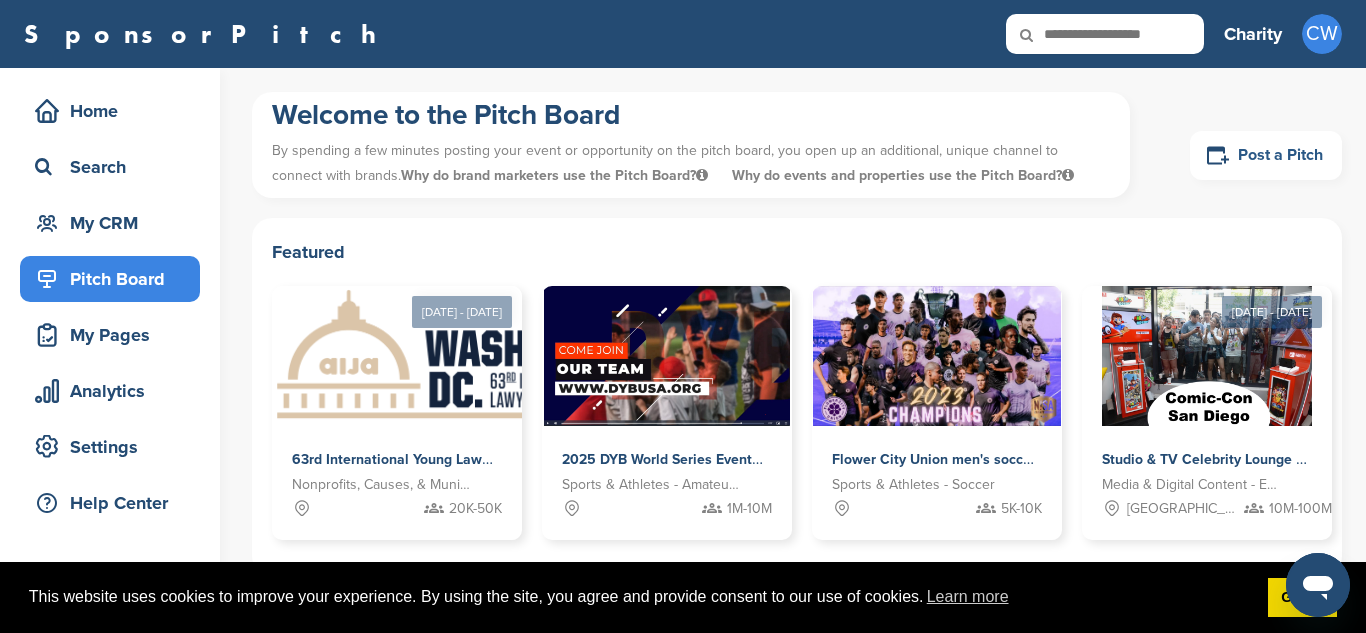 click on "Post a Pitch" at bounding box center (1266, 155) 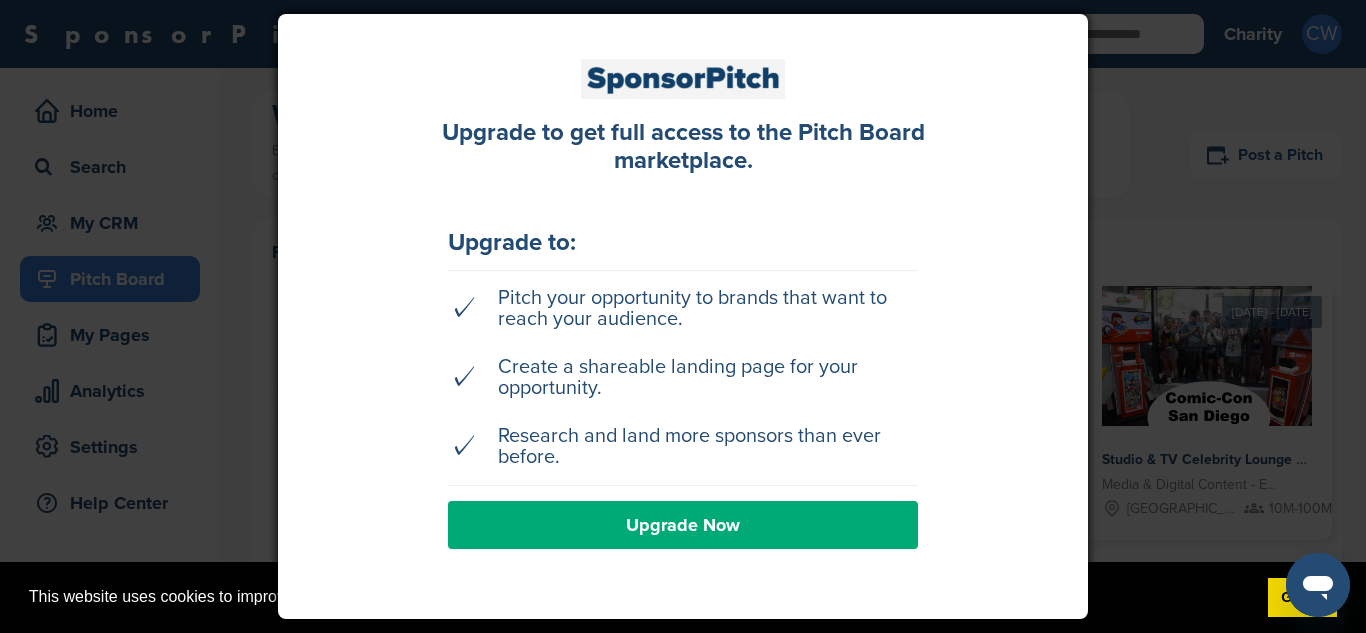 click at bounding box center [683, 316] 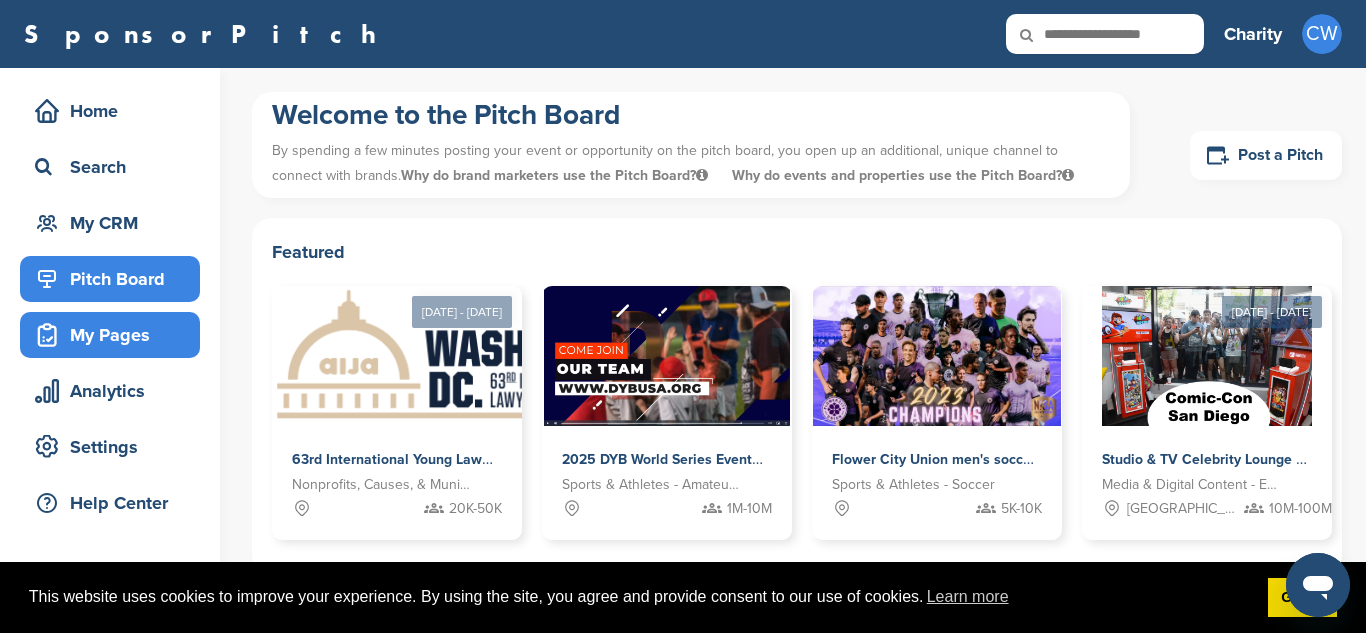 click on "My Pages" at bounding box center (115, 335) 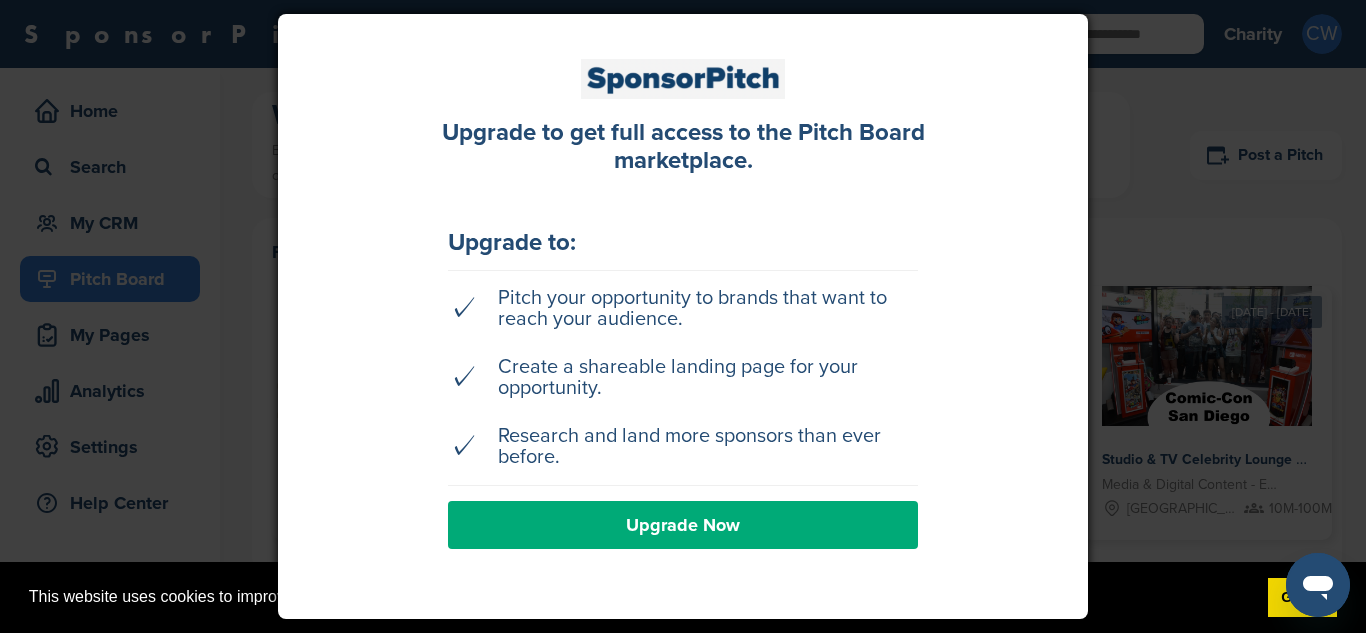click at bounding box center [683, 316] 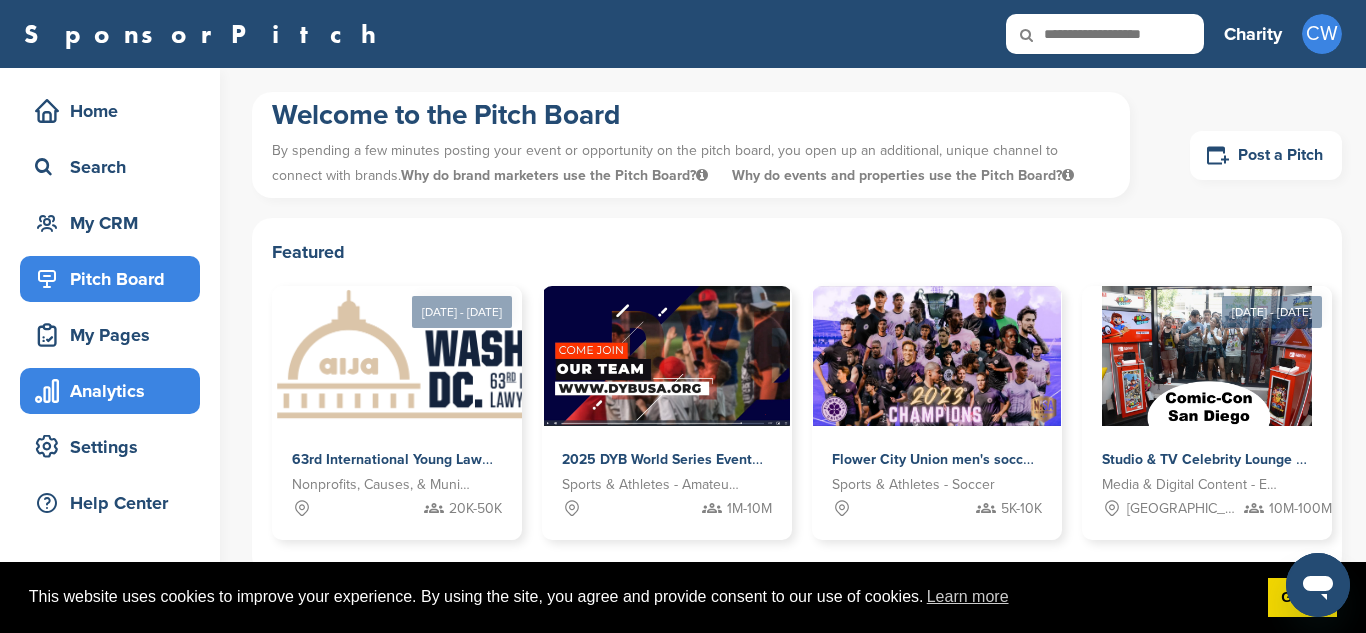click on "Analytics" at bounding box center [115, 391] 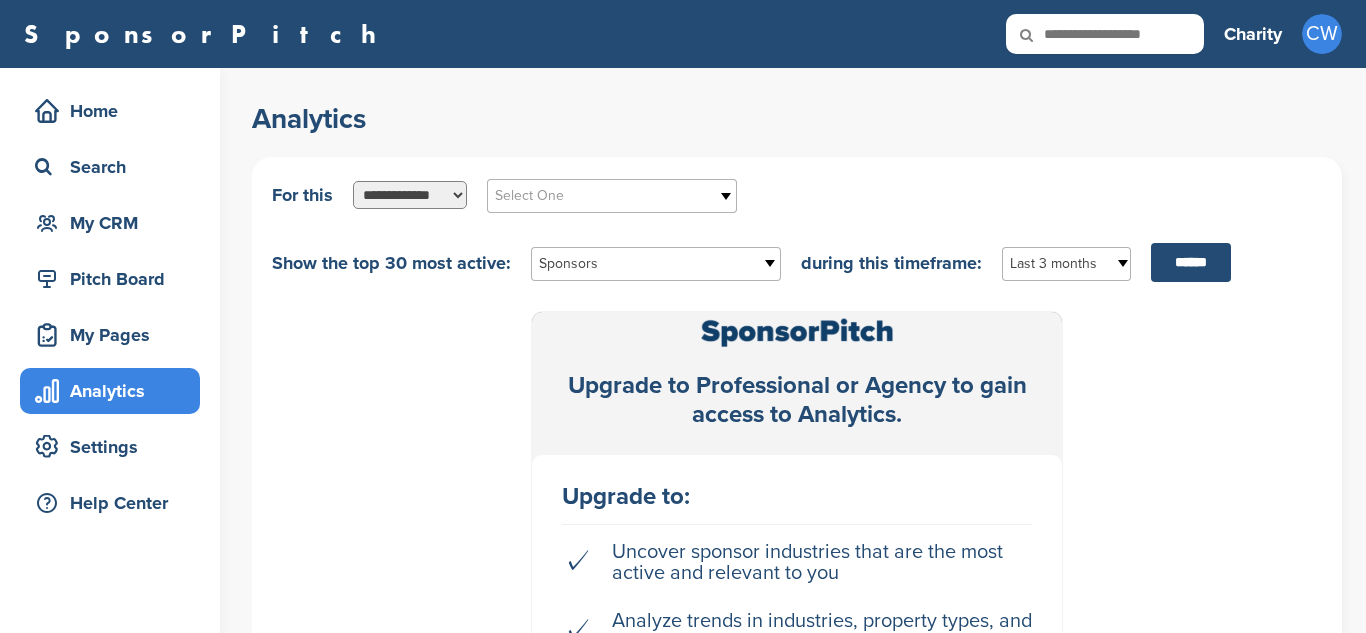 scroll, scrollTop: 0, scrollLeft: 0, axis: both 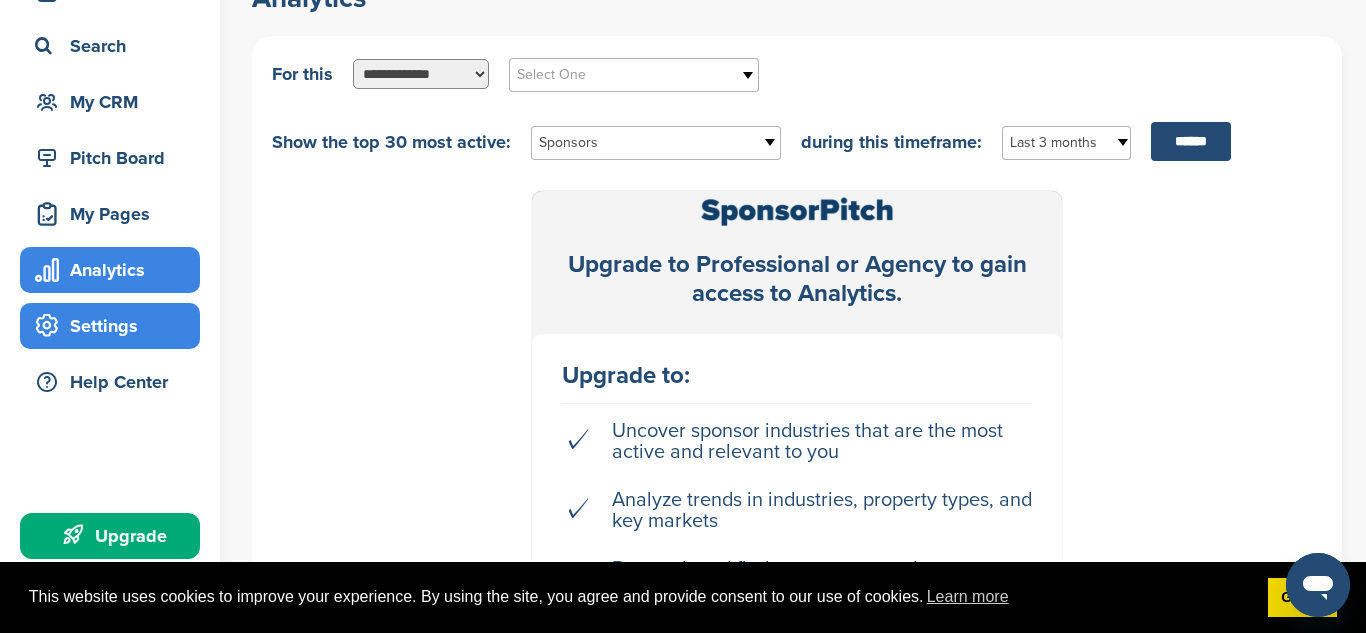 click on "Settings" at bounding box center (110, 326) 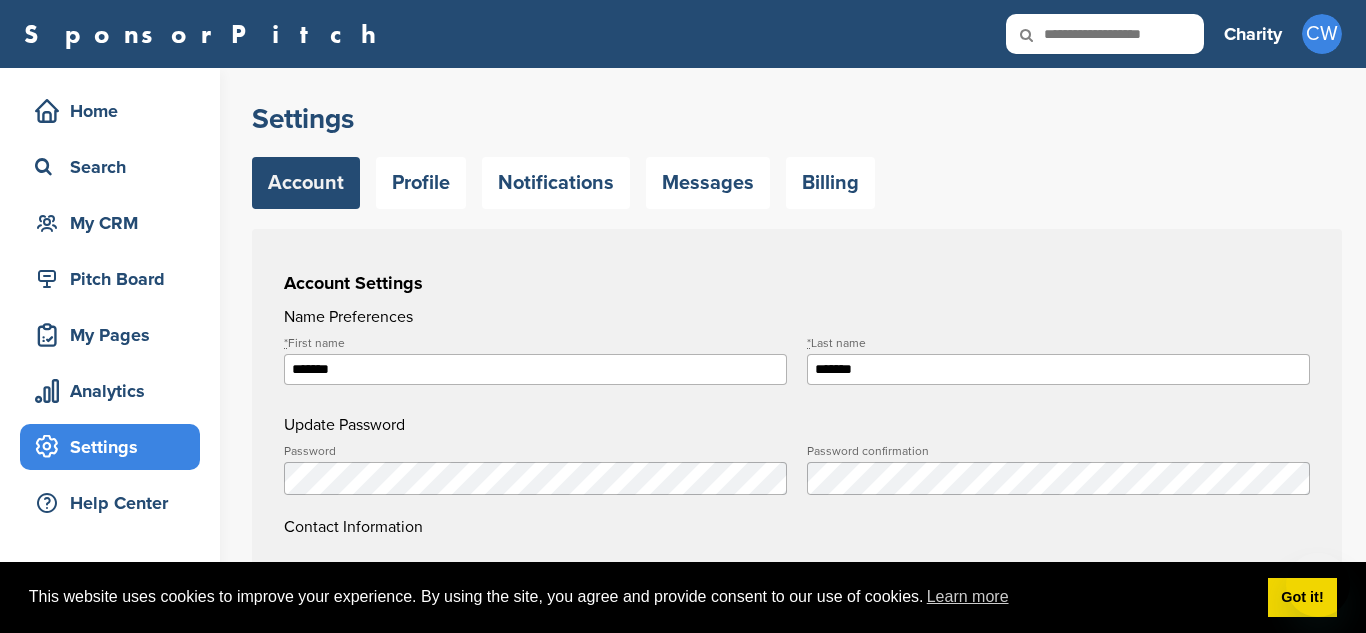 scroll, scrollTop: 0, scrollLeft: 0, axis: both 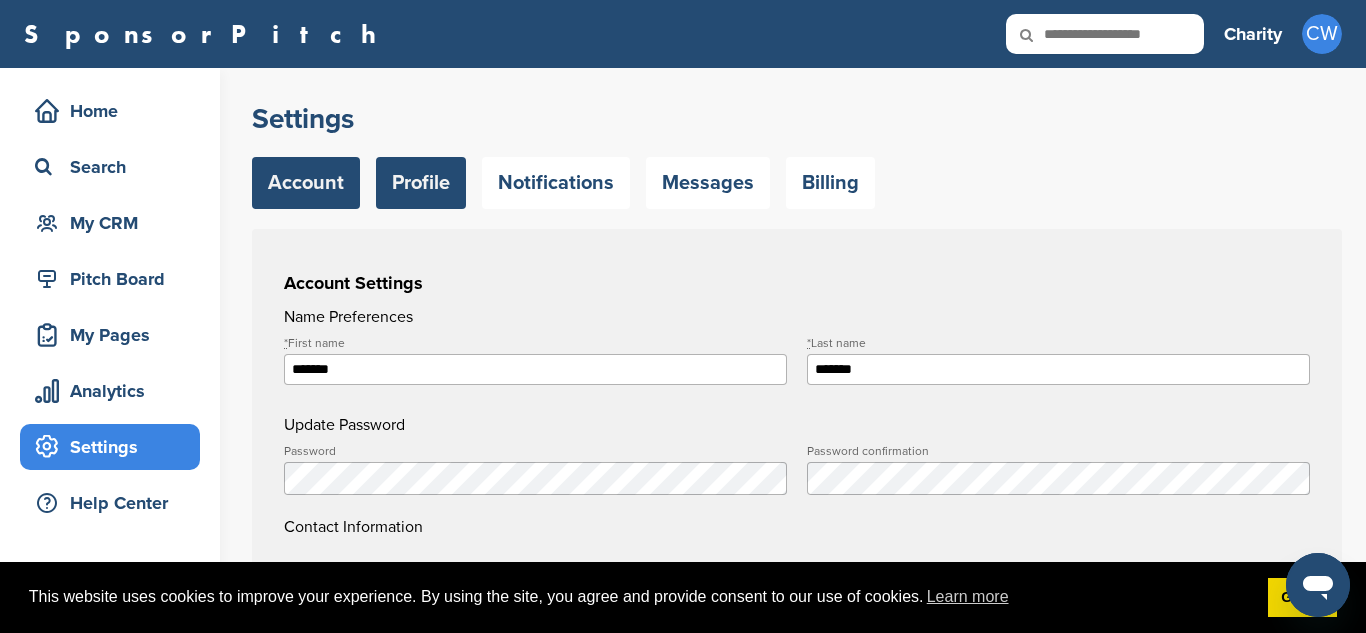 click on "Profile" at bounding box center [421, 183] 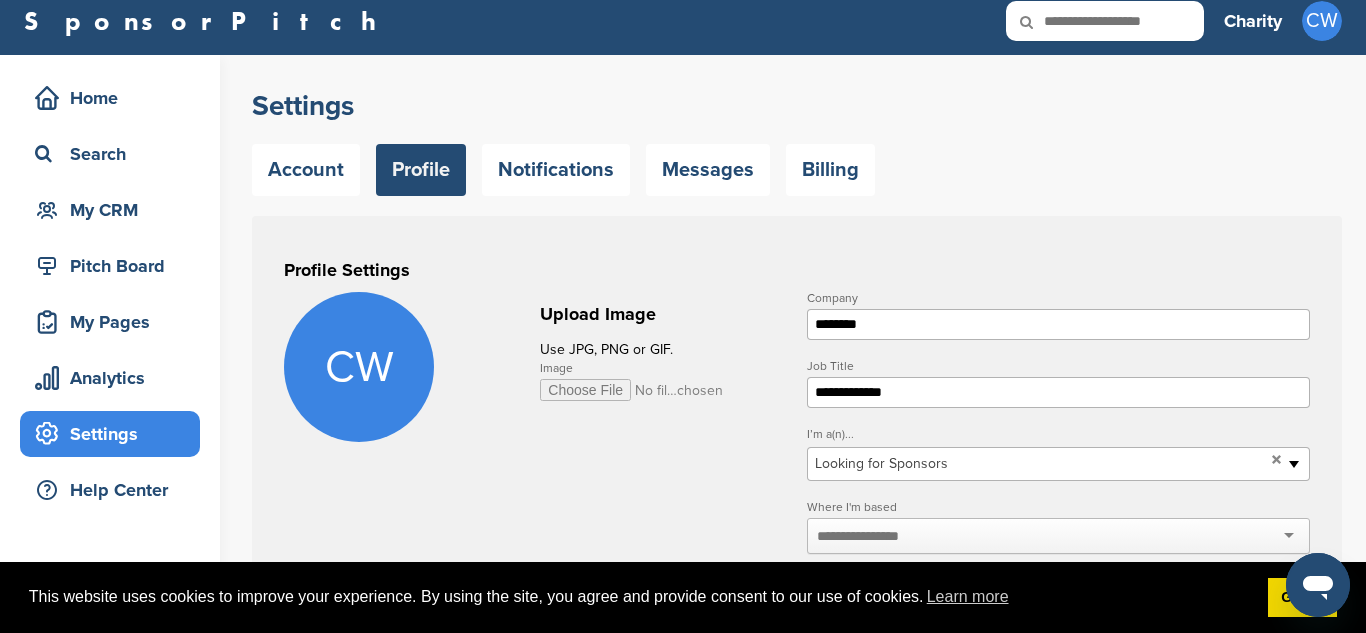 scroll, scrollTop: 175, scrollLeft: 0, axis: vertical 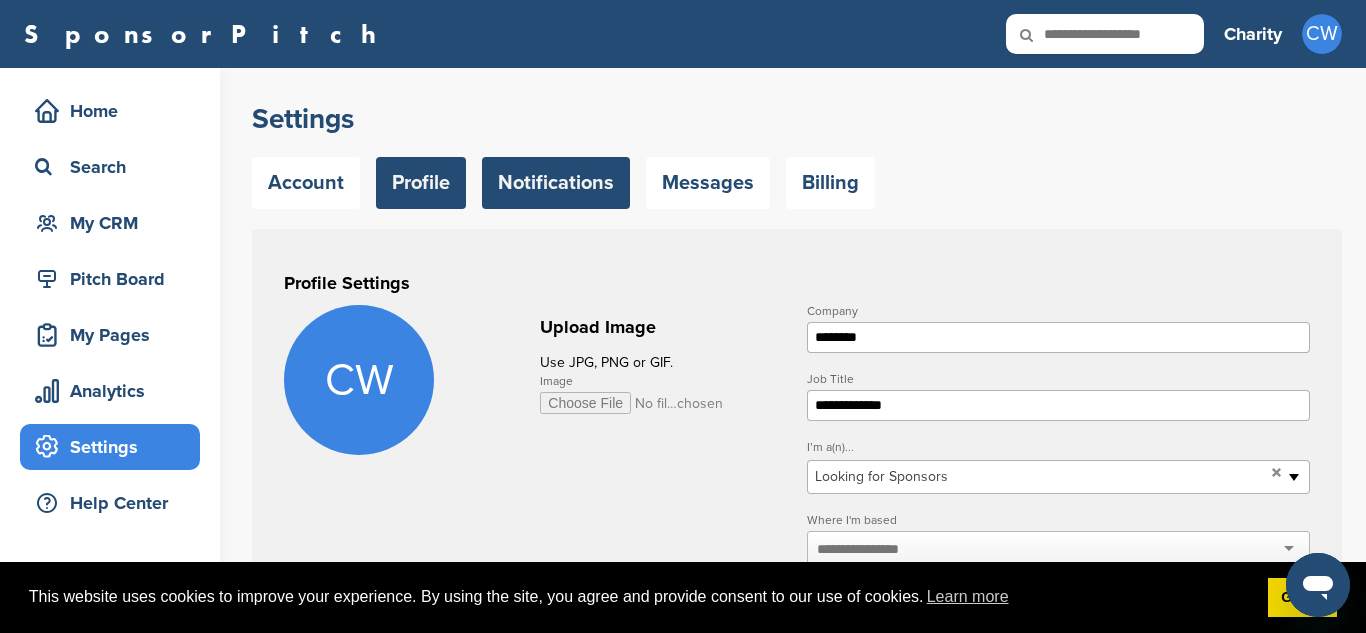 click on "Notifications" at bounding box center (556, 183) 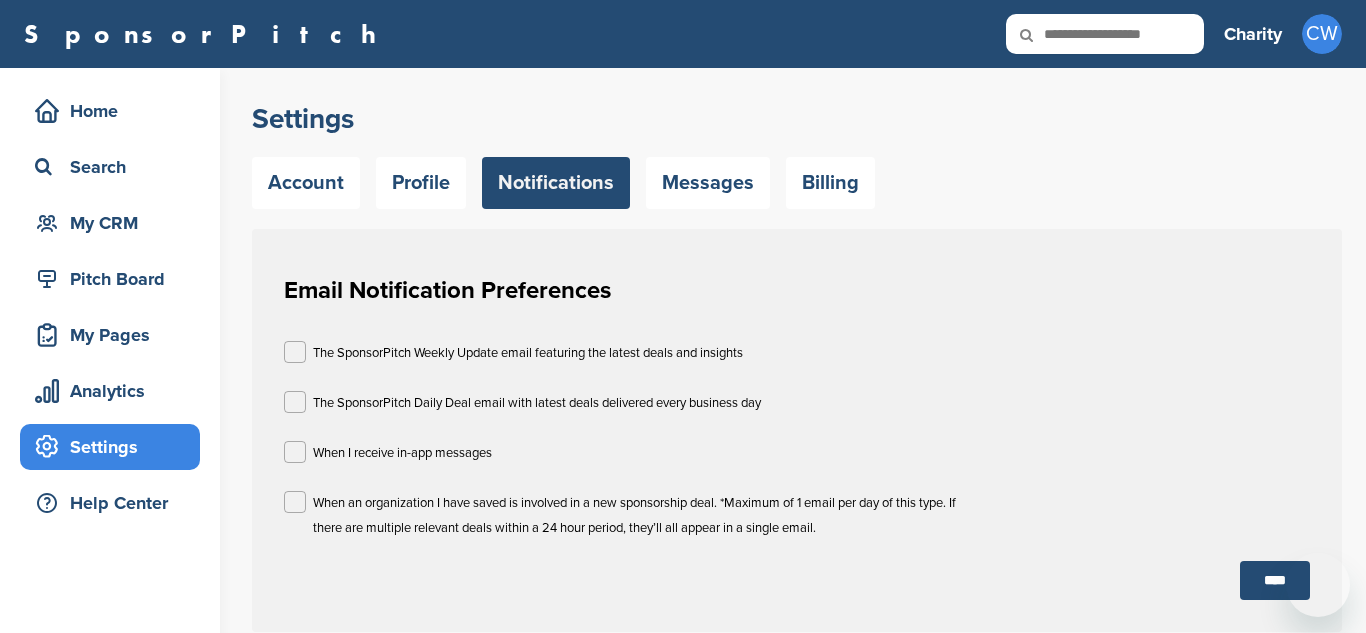 scroll, scrollTop: 0, scrollLeft: 0, axis: both 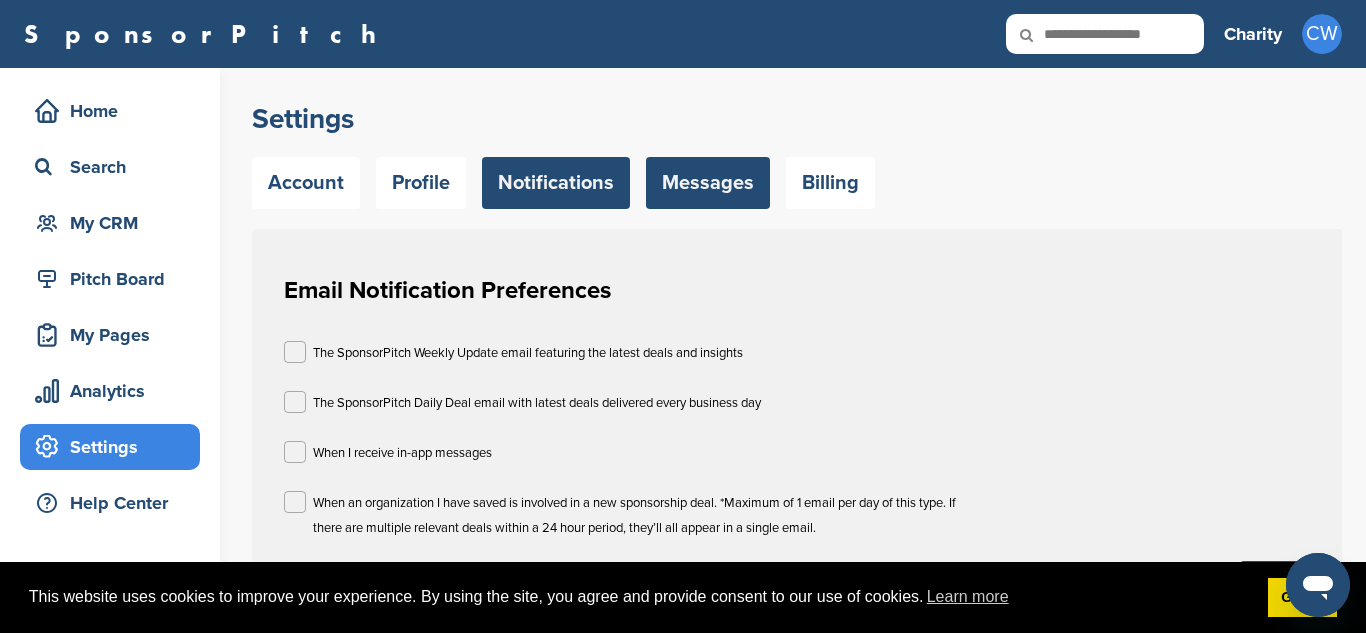 click on "Messages" at bounding box center [708, 183] 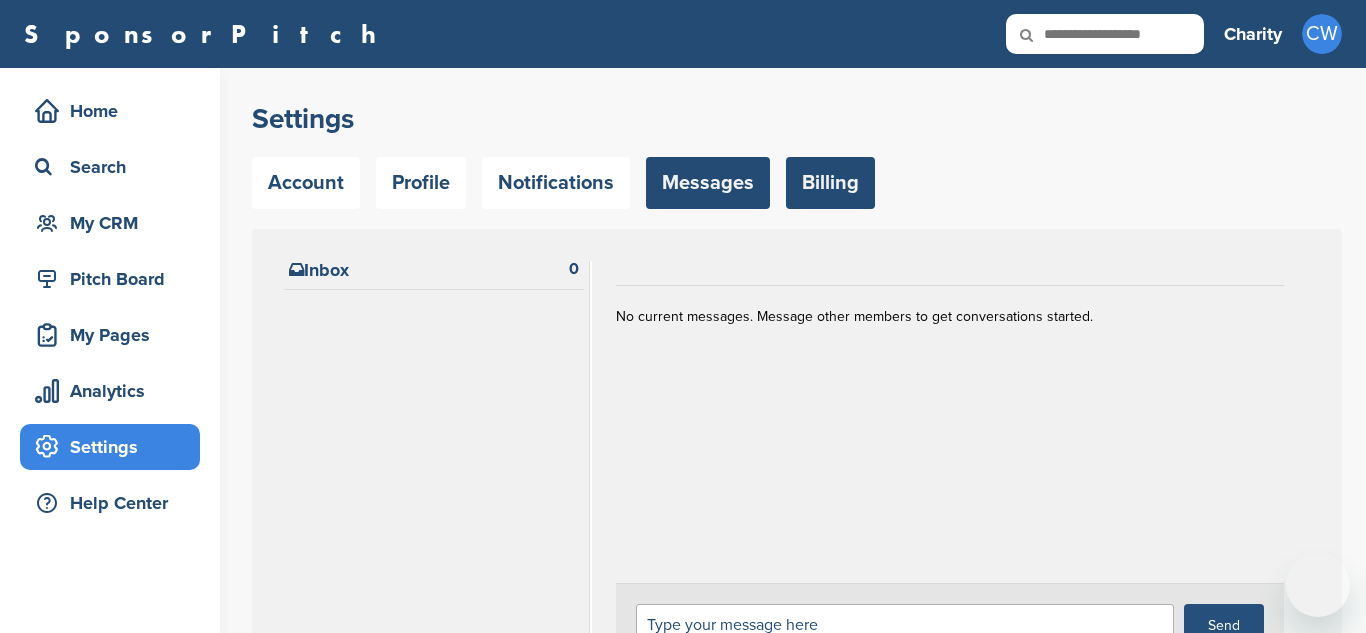 scroll, scrollTop: 0, scrollLeft: 0, axis: both 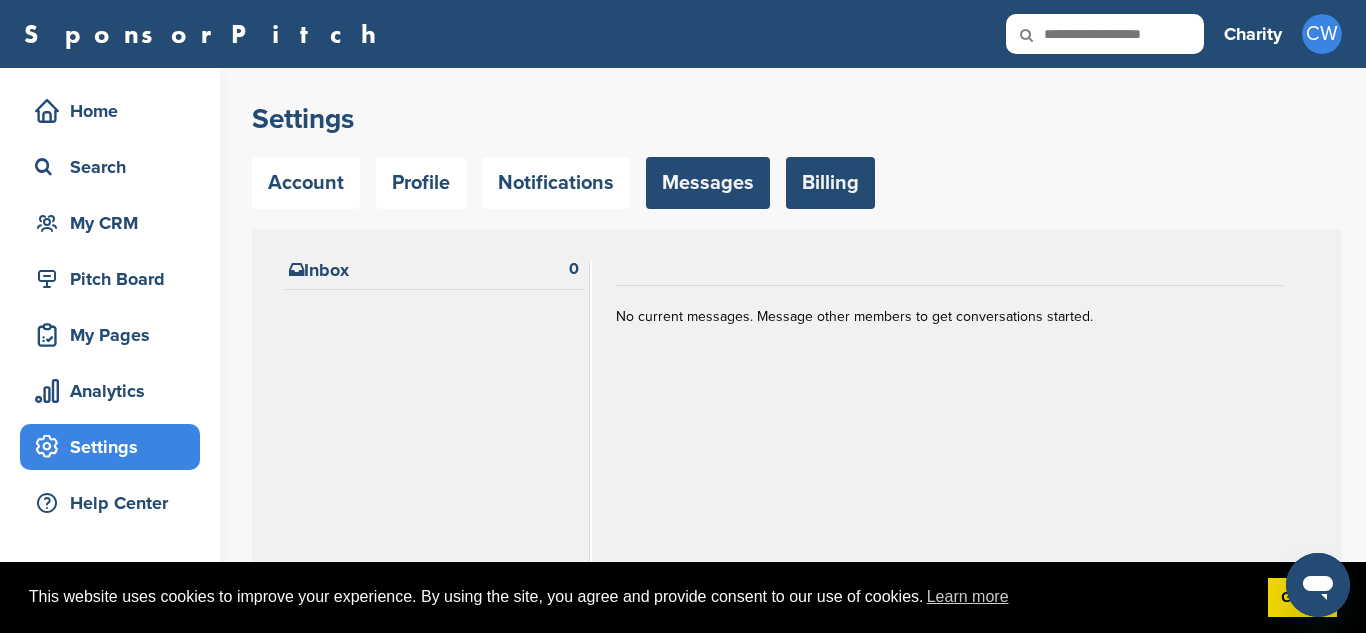 click on "Billing" at bounding box center (830, 183) 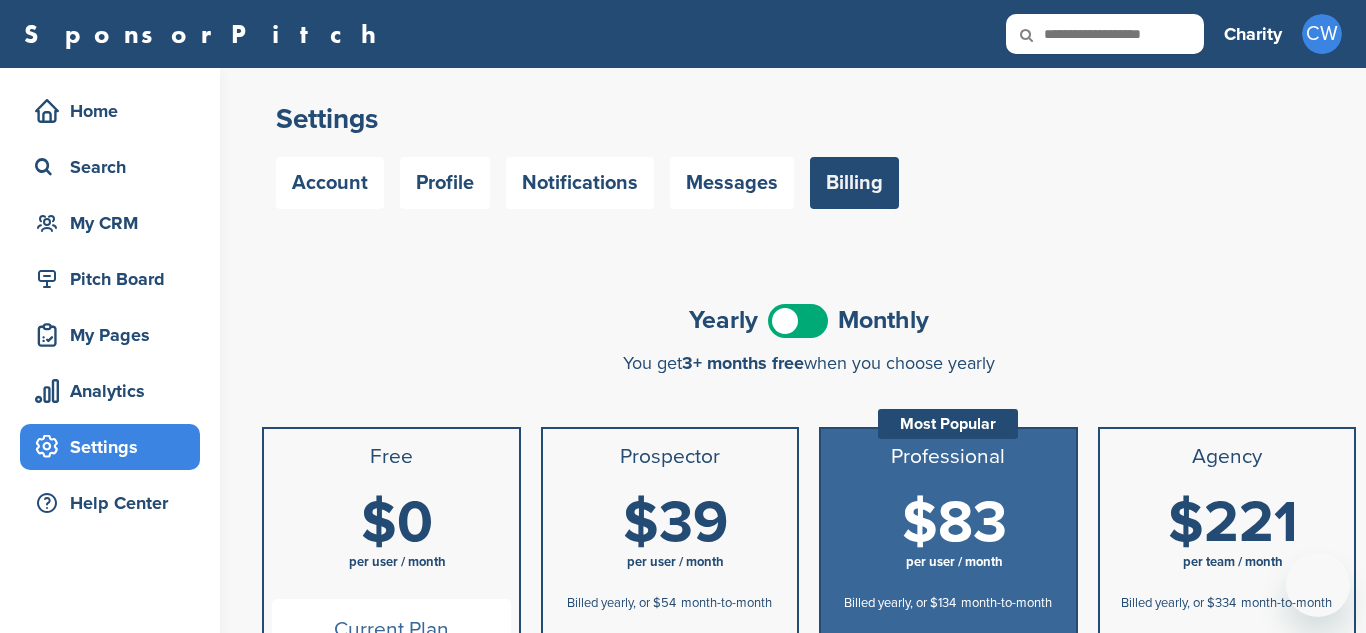 scroll, scrollTop: 0, scrollLeft: 0, axis: both 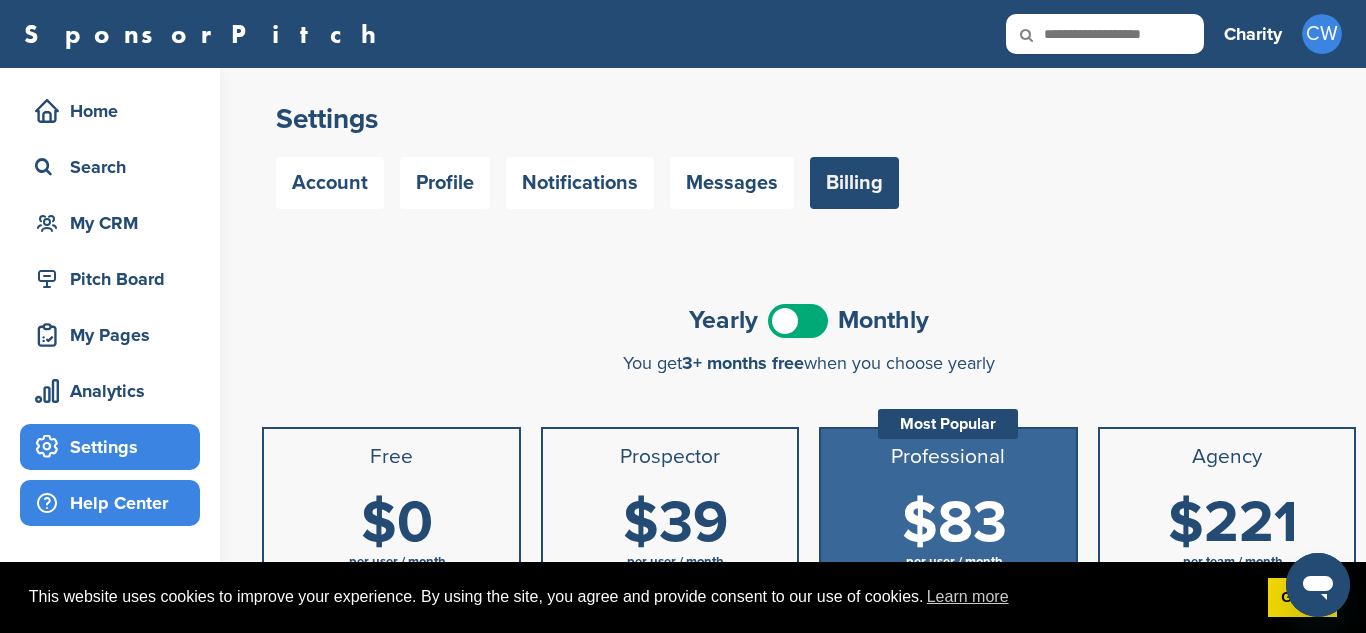 click on "Help Center" at bounding box center [115, 503] 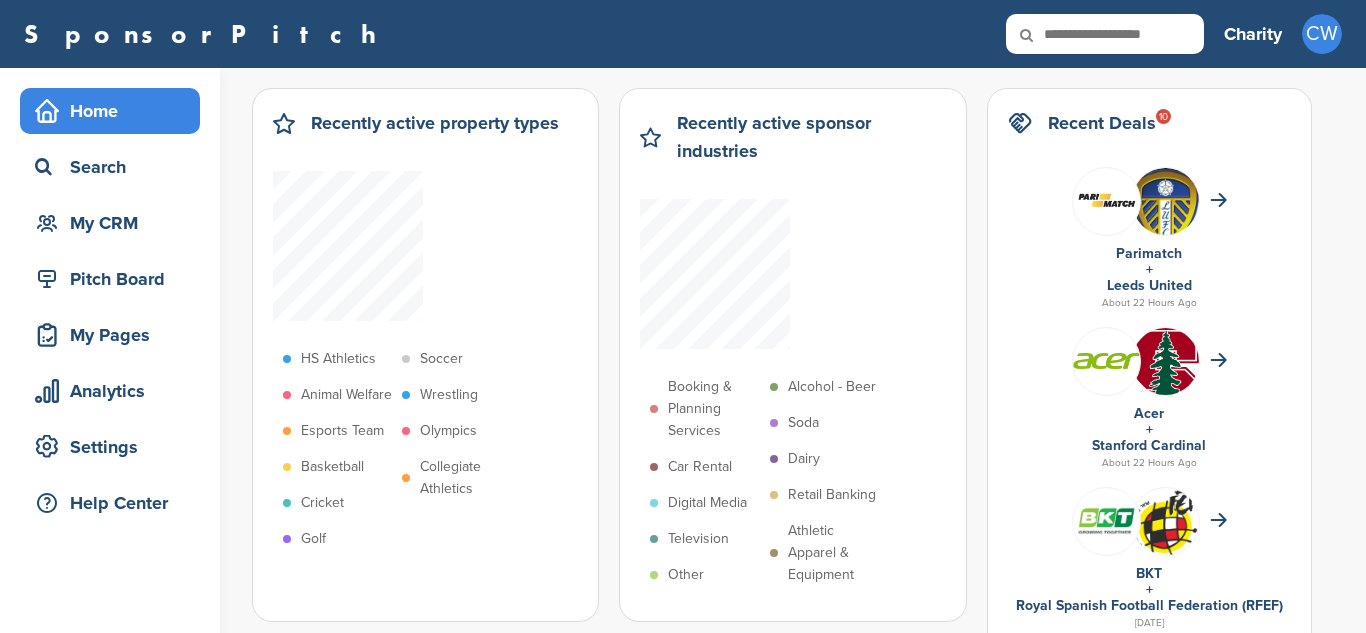 scroll, scrollTop: 0, scrollLeft: 0, axis: both 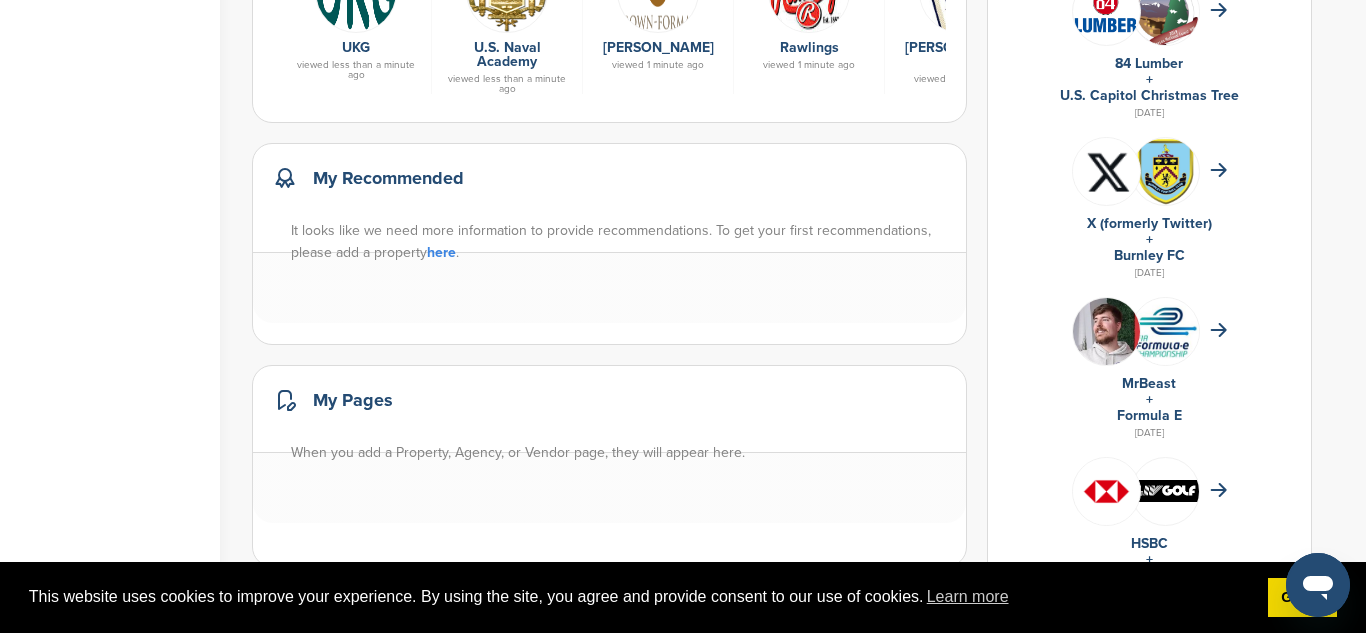 click on "here" at bounding box center [441, 252] 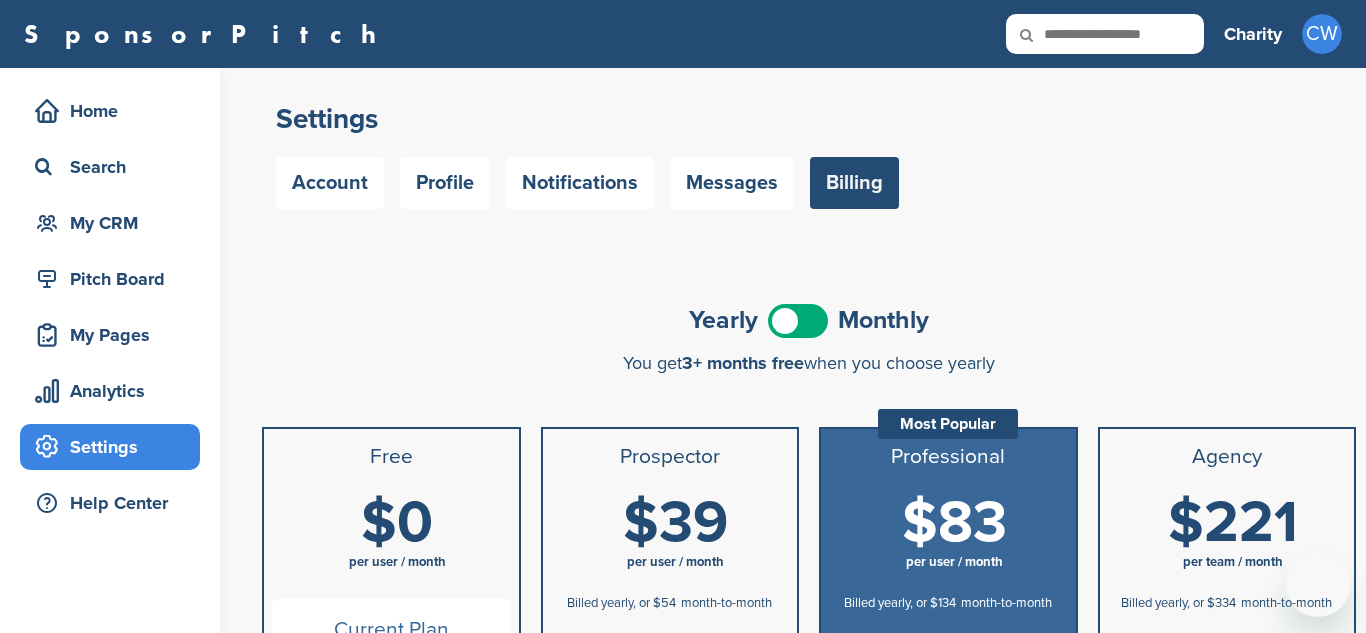 scroll, scrollTop: 0, scrollLeft: 0, axis: both 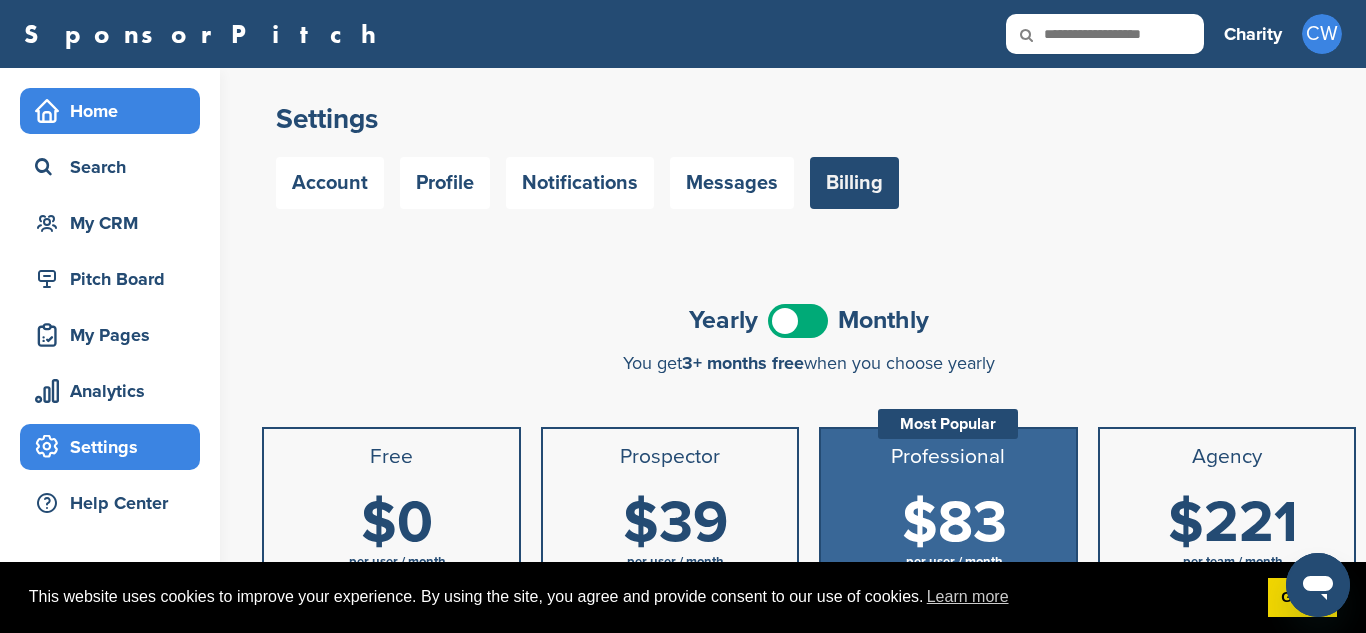 click on "Home" at bounding box center [115, 111] 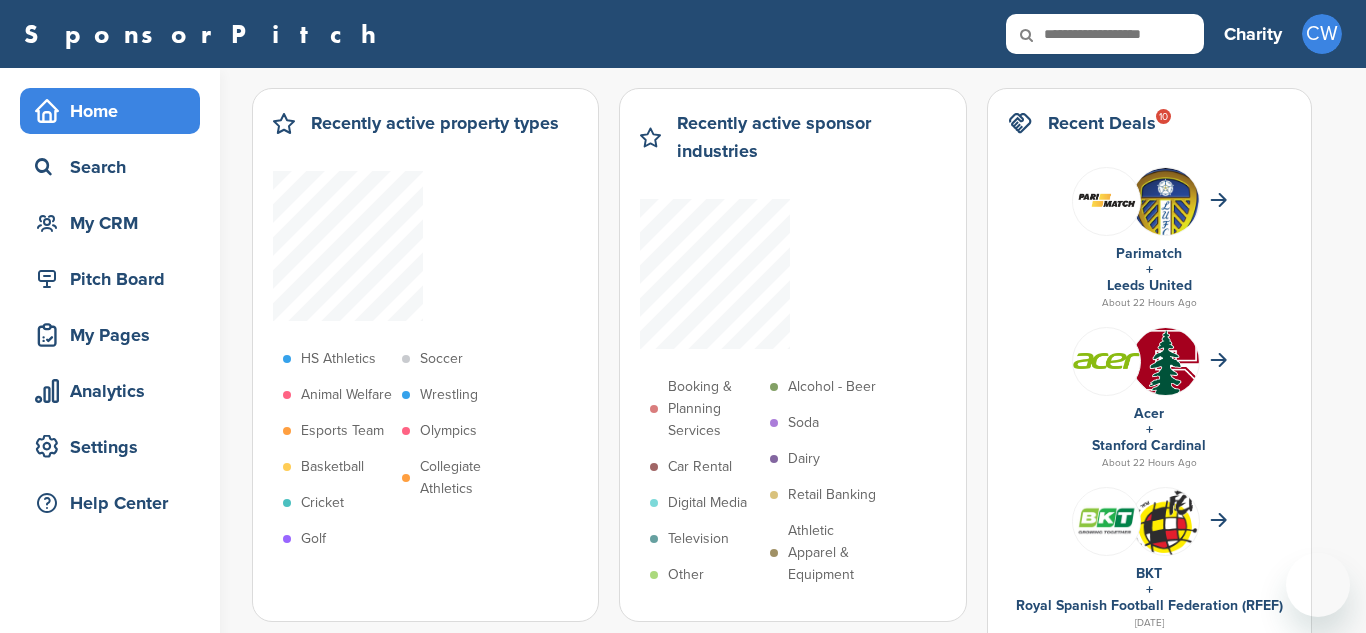 scroll, scrollTop: 0, scrollLeft: 0, axis: both 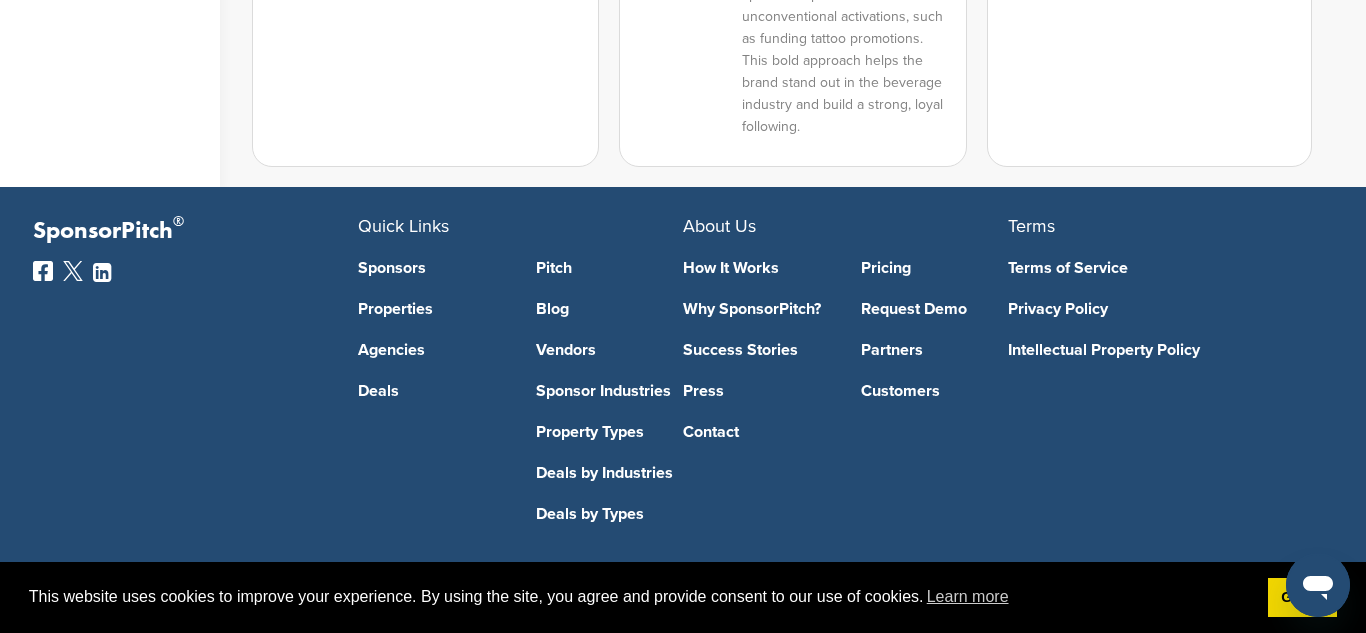 click on "Pricing" at bounding box center [935, 268] 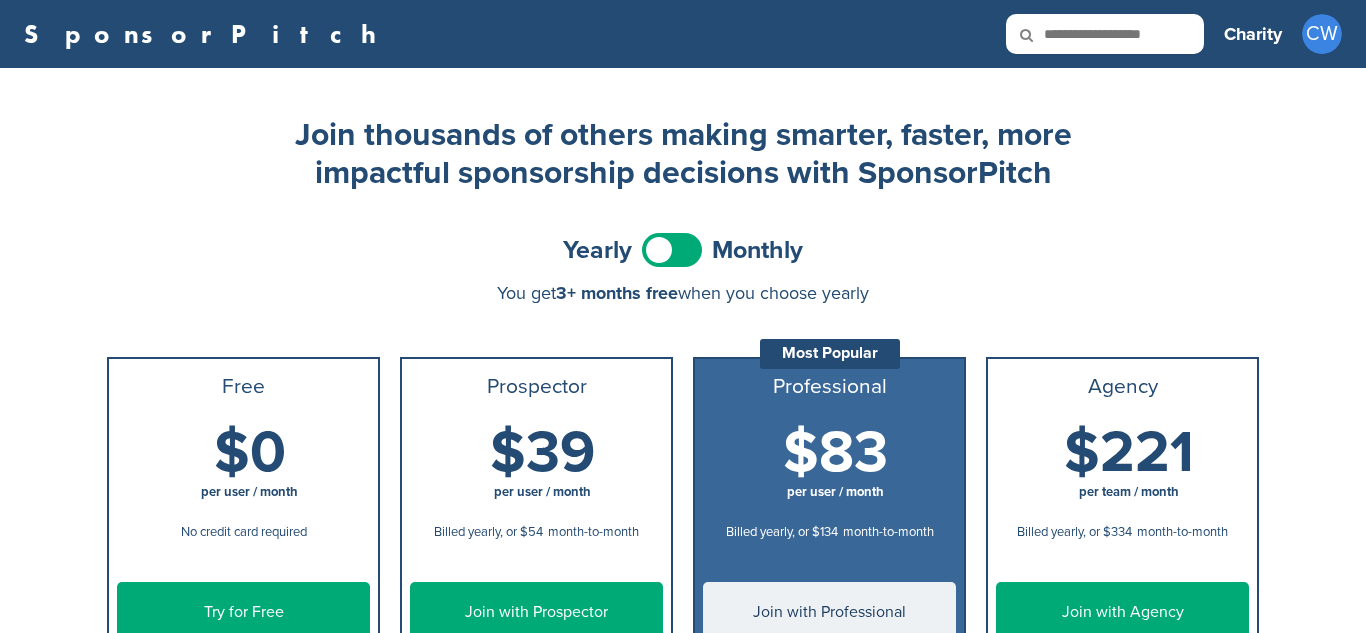 scroll, scrollTop: 0, scrollLeft: 0, axis: both 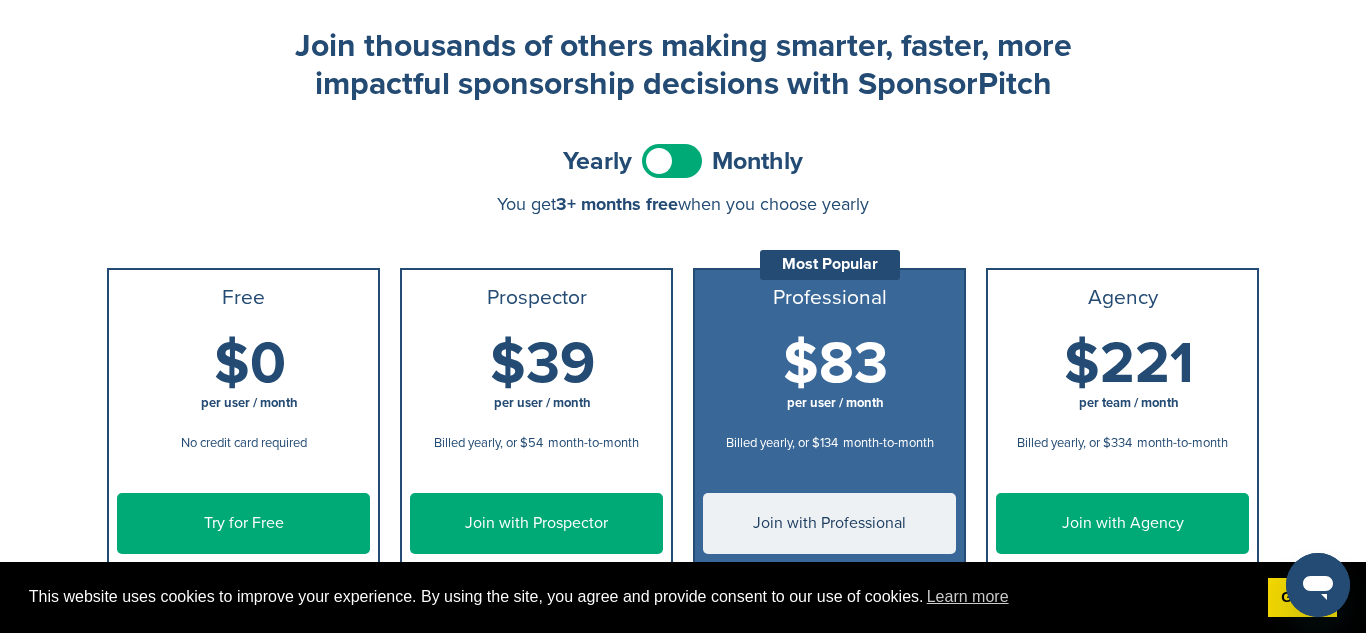 click at bounding box center (672, 161) 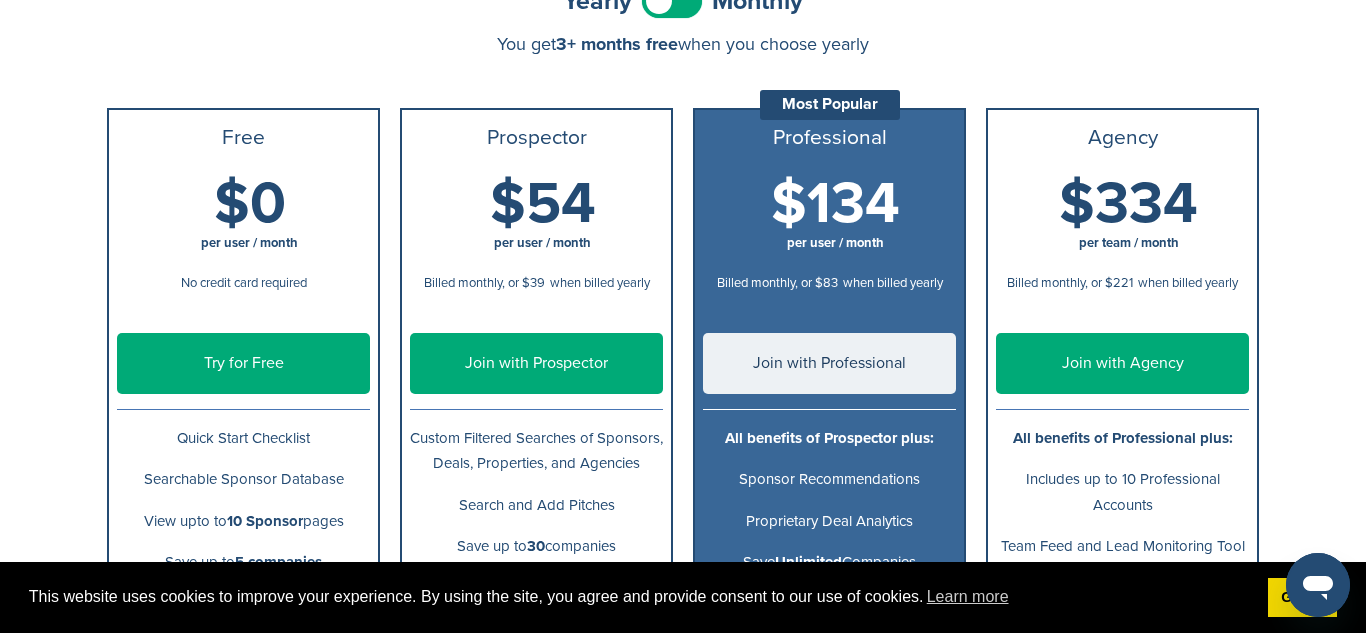 scroll, scrollTop: 0, scrollLeft: 0, axis: both 